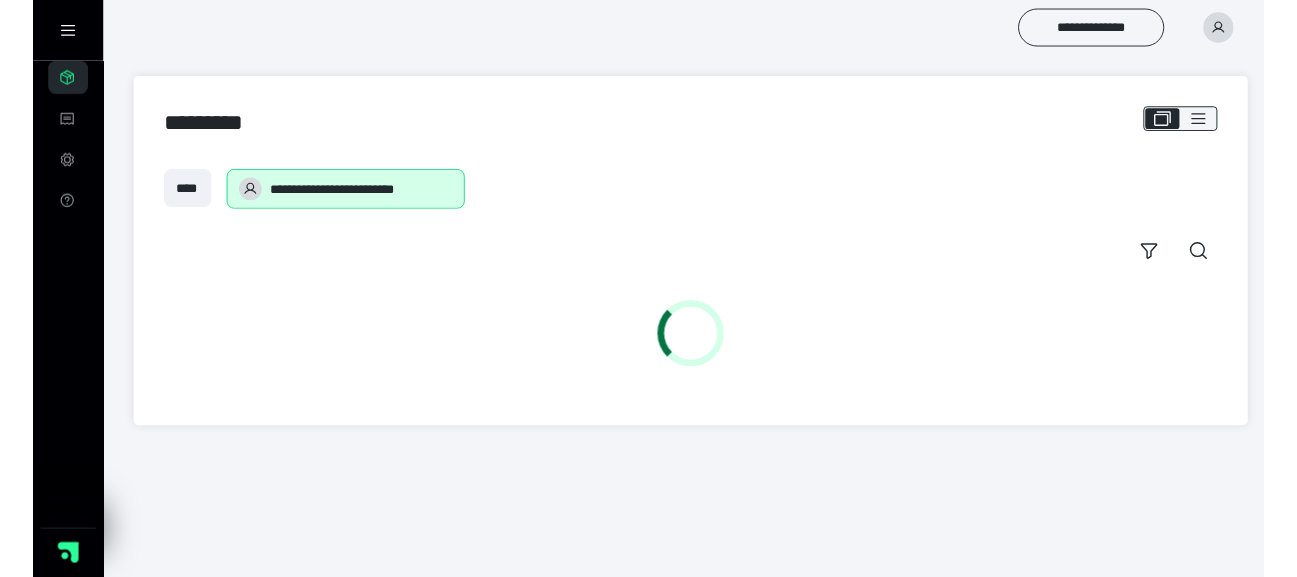 scroll, scrollTop: 0, scrollLeft: 0, axis: both 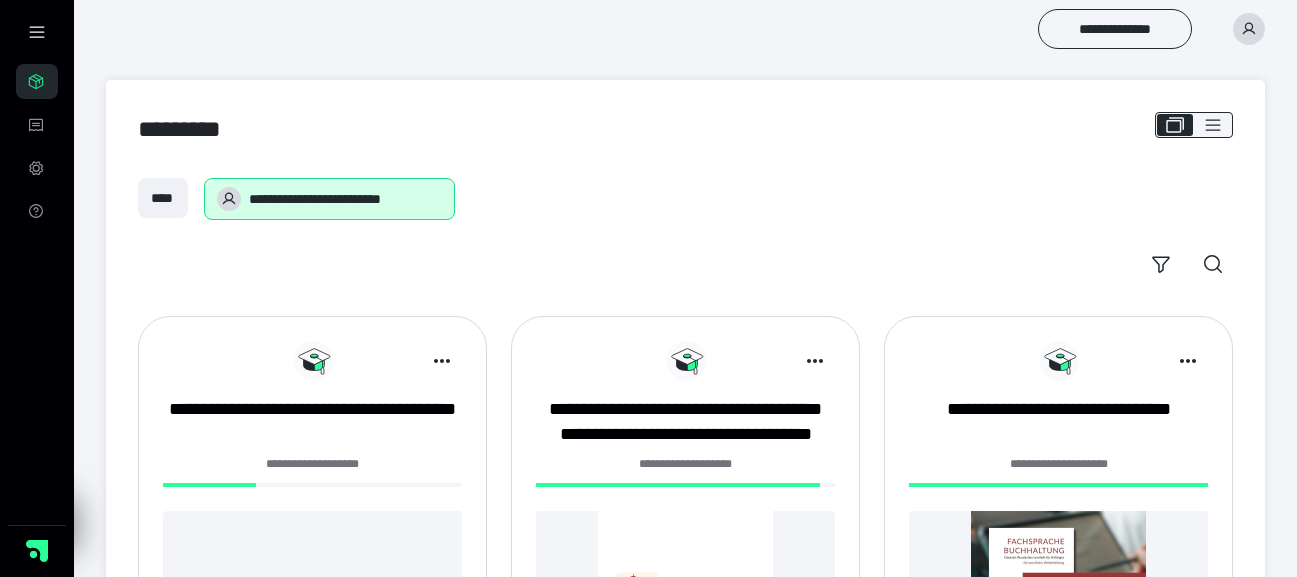 click on "**********" at bounding box center (312, 464) 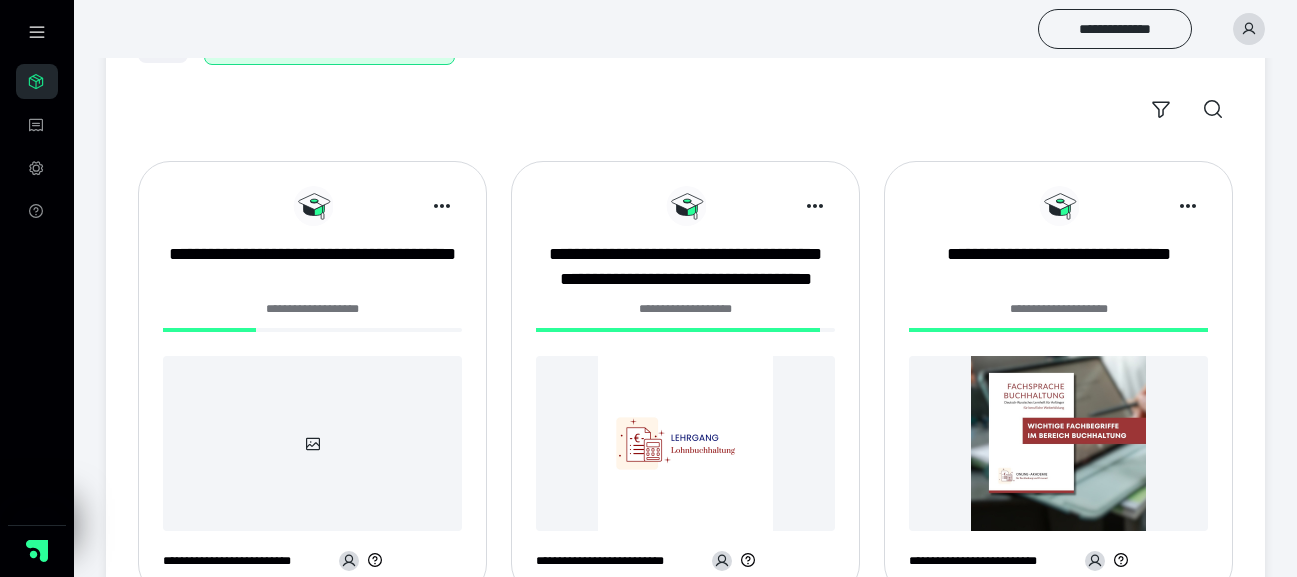 scroll, scrollTop: 160, scrollLeft: 0, axis: vertical 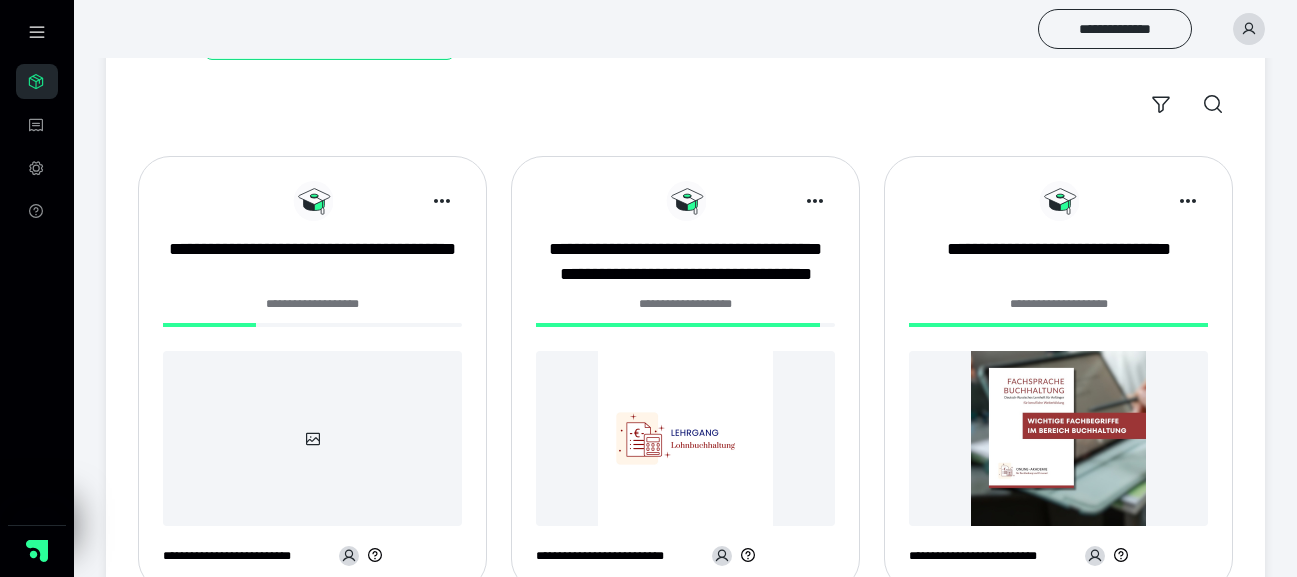 click 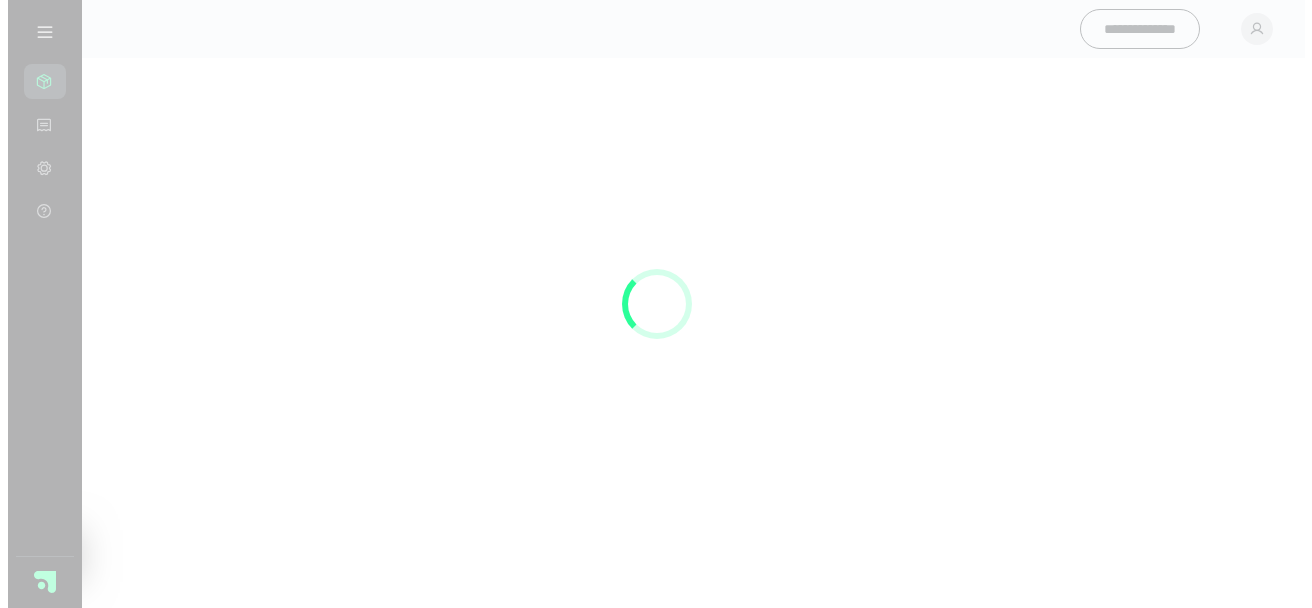 scroll, scrollTop: 0, scrollLeft: 0, axis: both 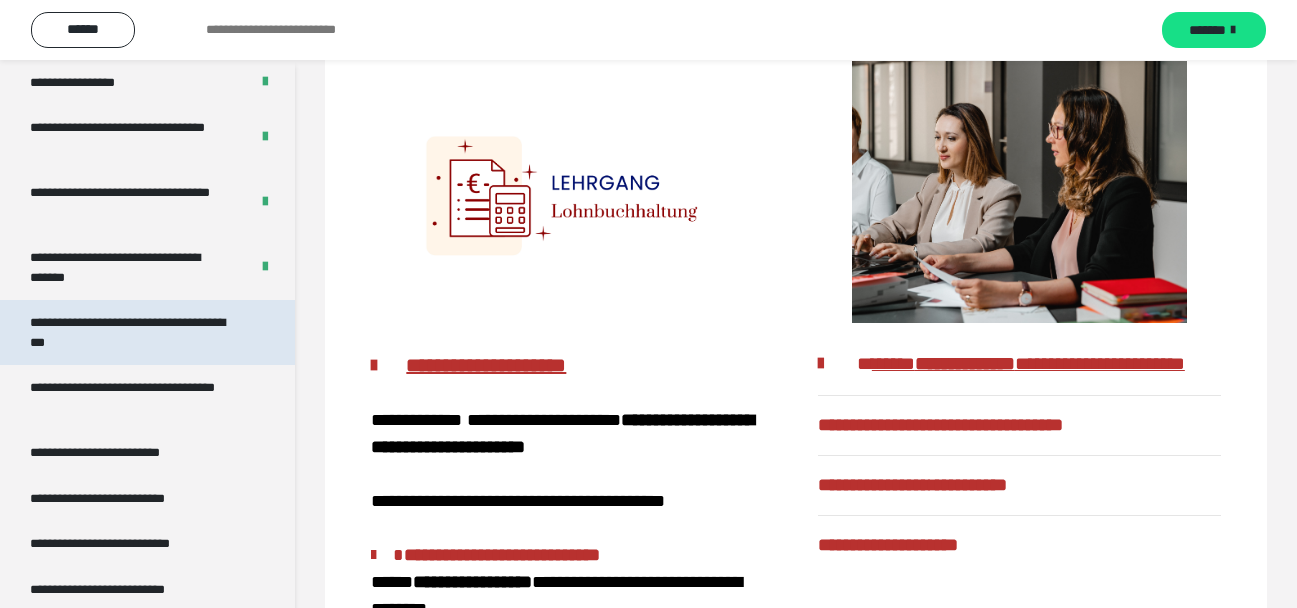 click on "**********" at bounding box center [132, 332] 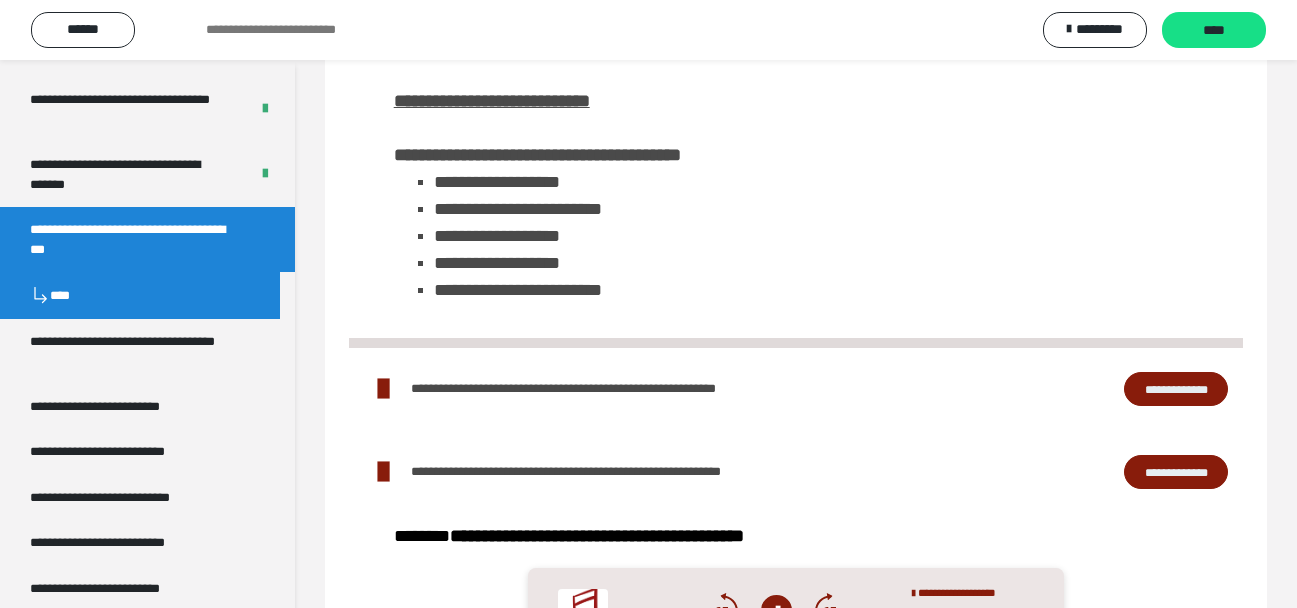 scroll, scrollTop: 664, scrollLeft: 0, axis: vertical 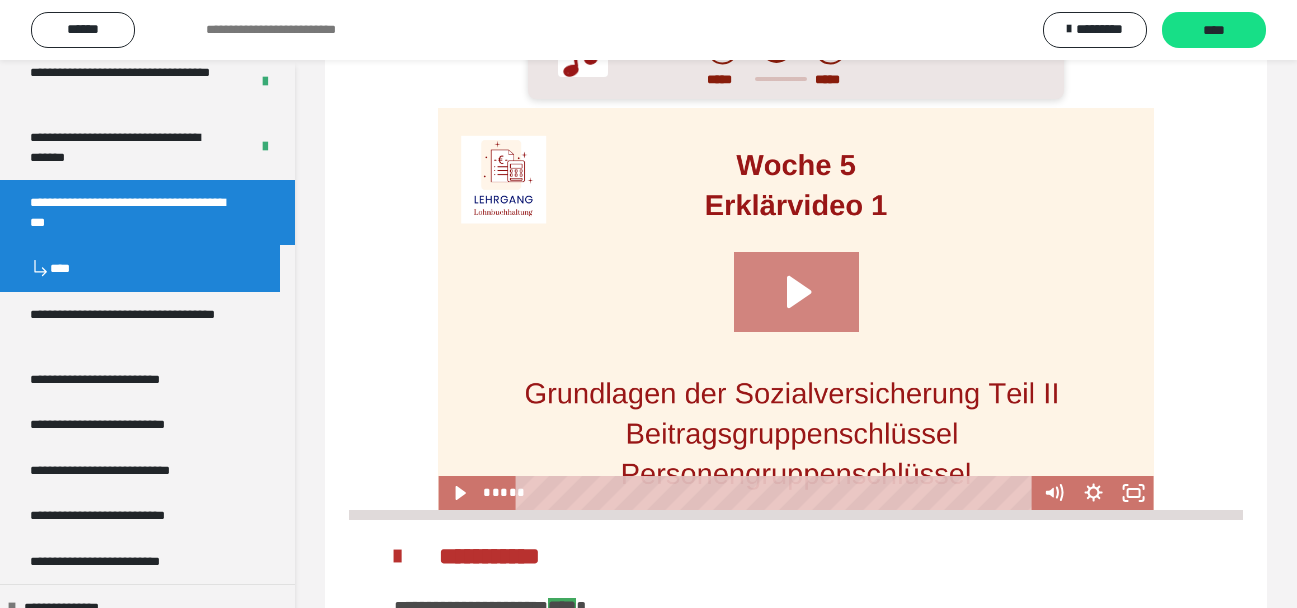click 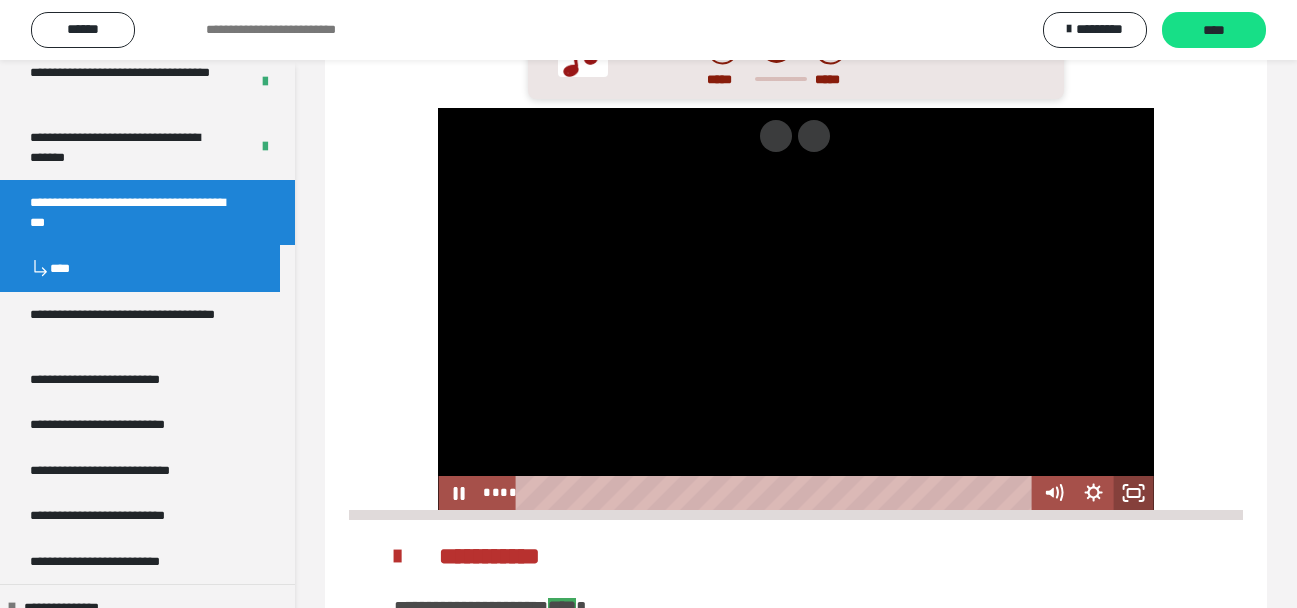 click 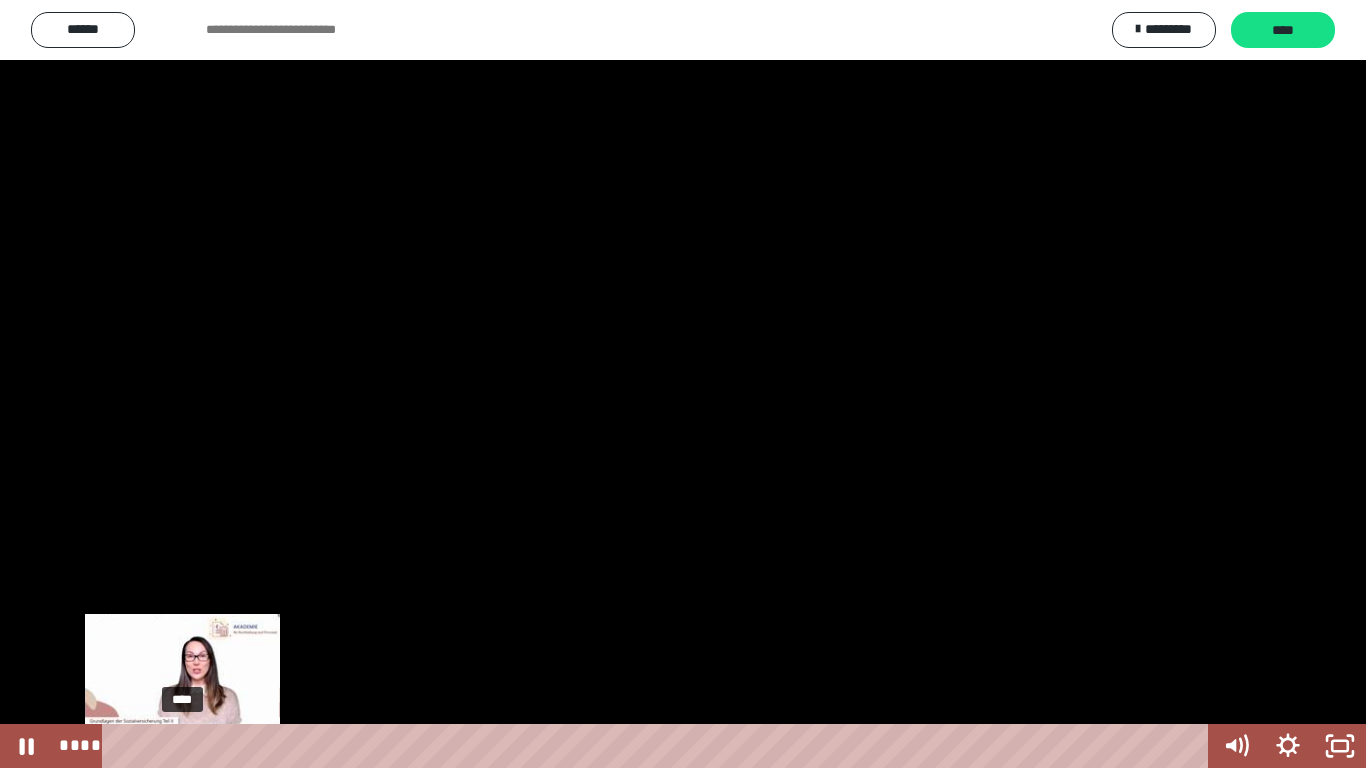 click on "****" at bounding box center (659, 746) 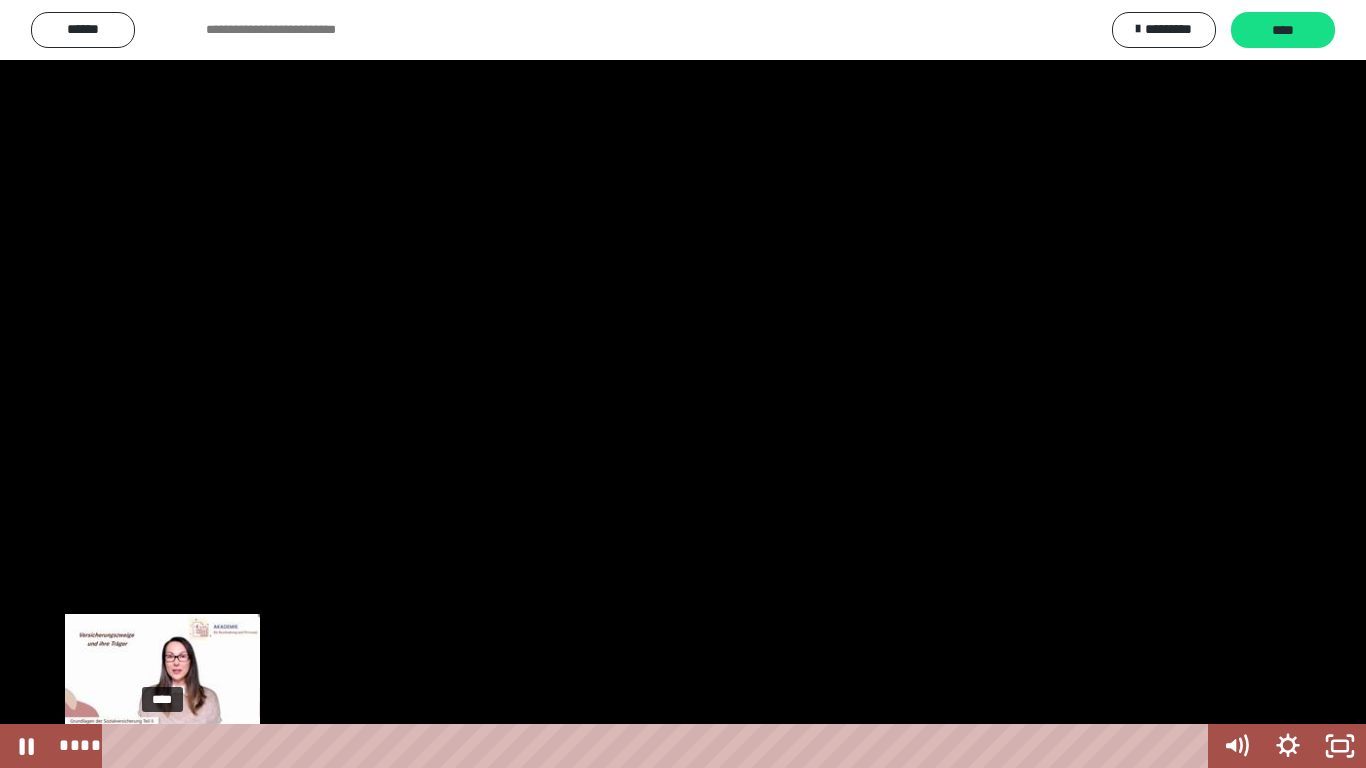 click on "****" at bounding box center [659, 746] 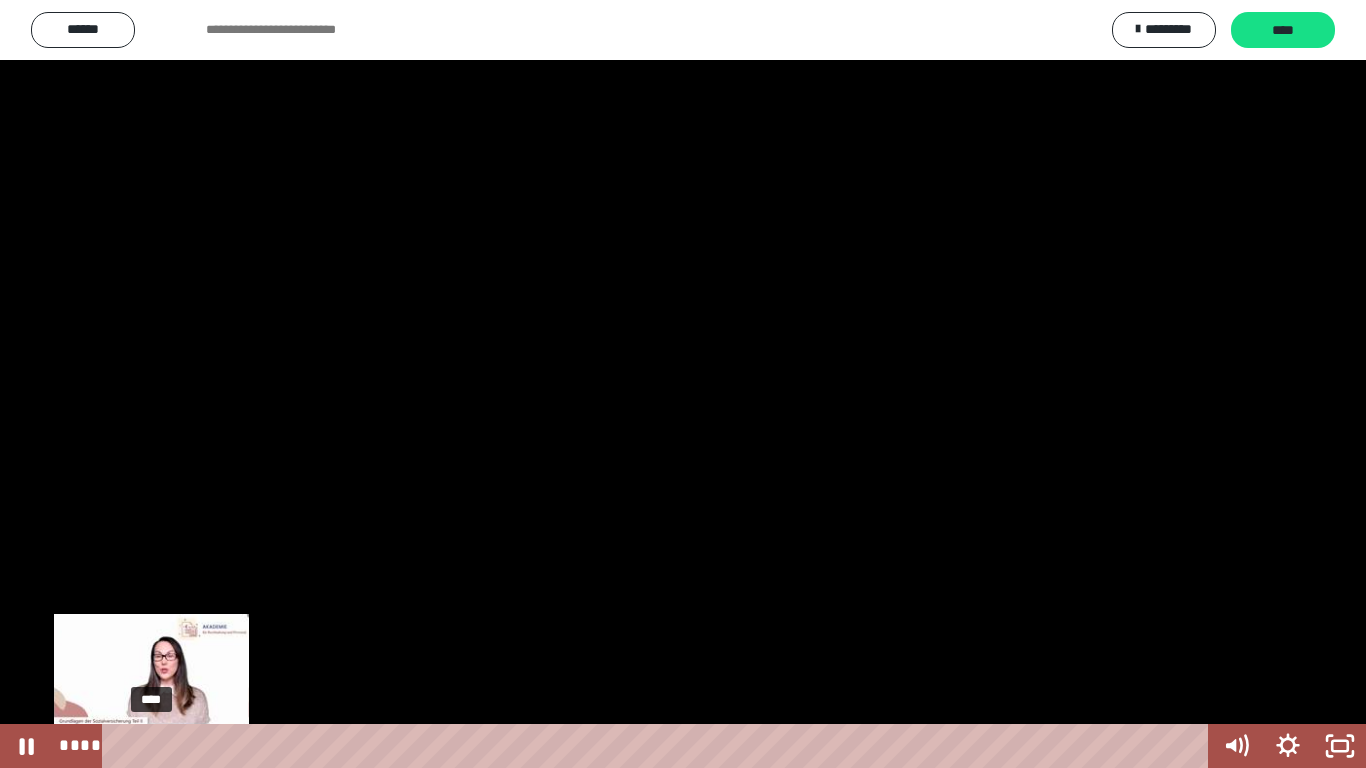 click on "****" at bounding box center [659, 746] 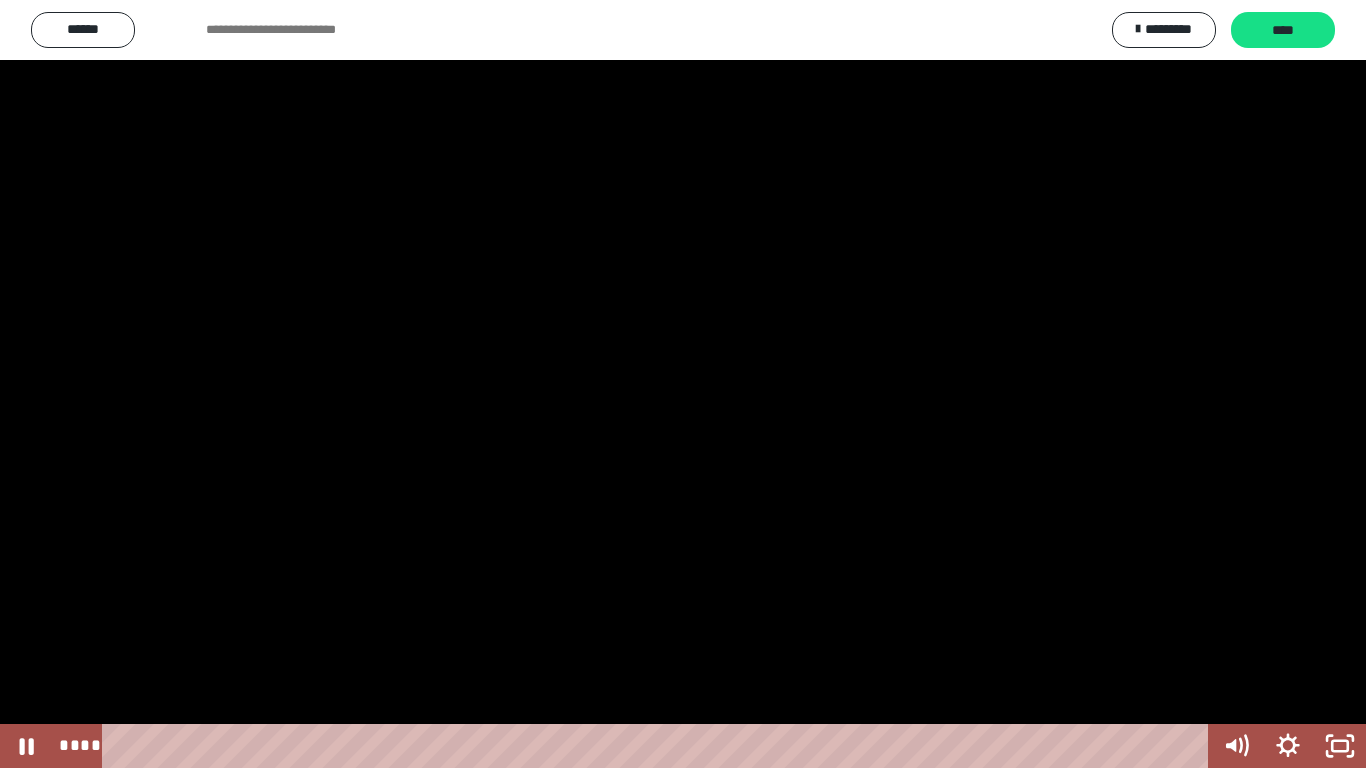 click at bounding box center (683, 384) 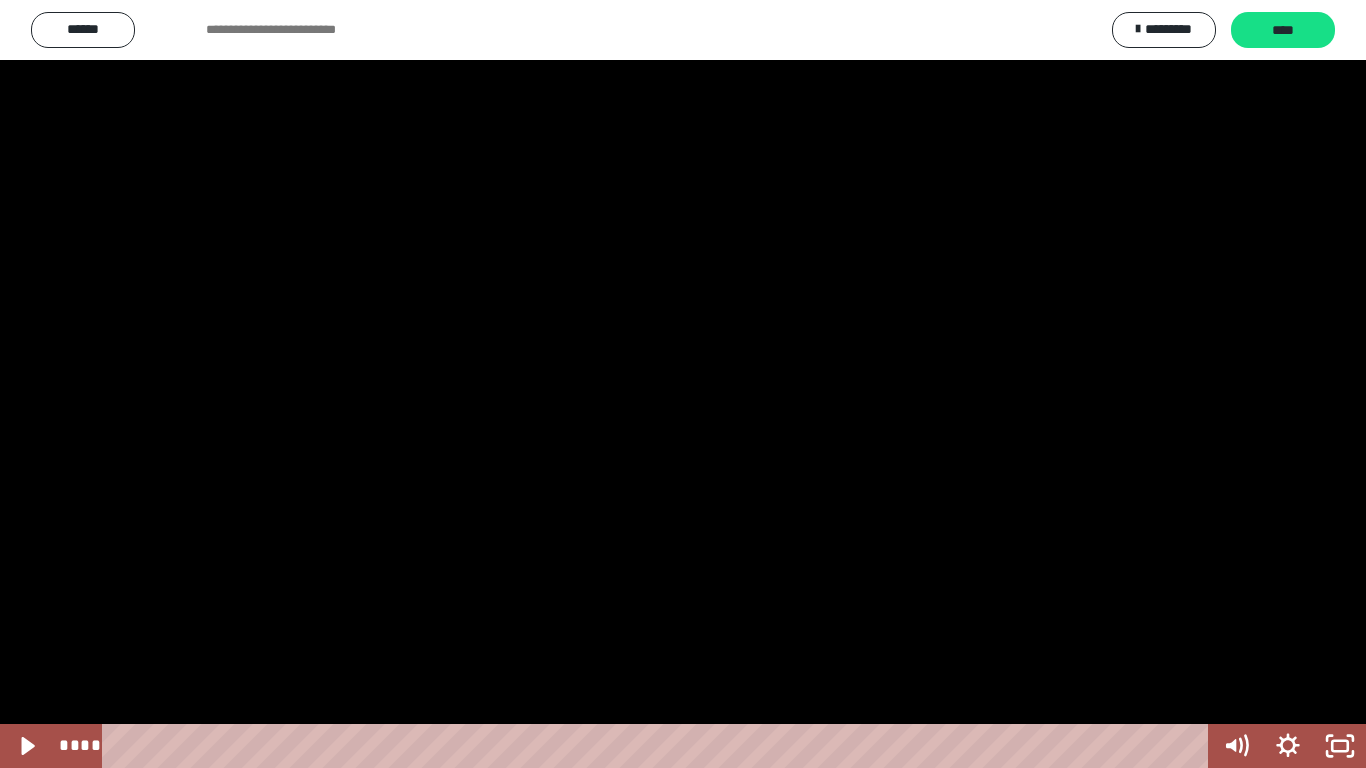 click at bounding box center [683, 384] 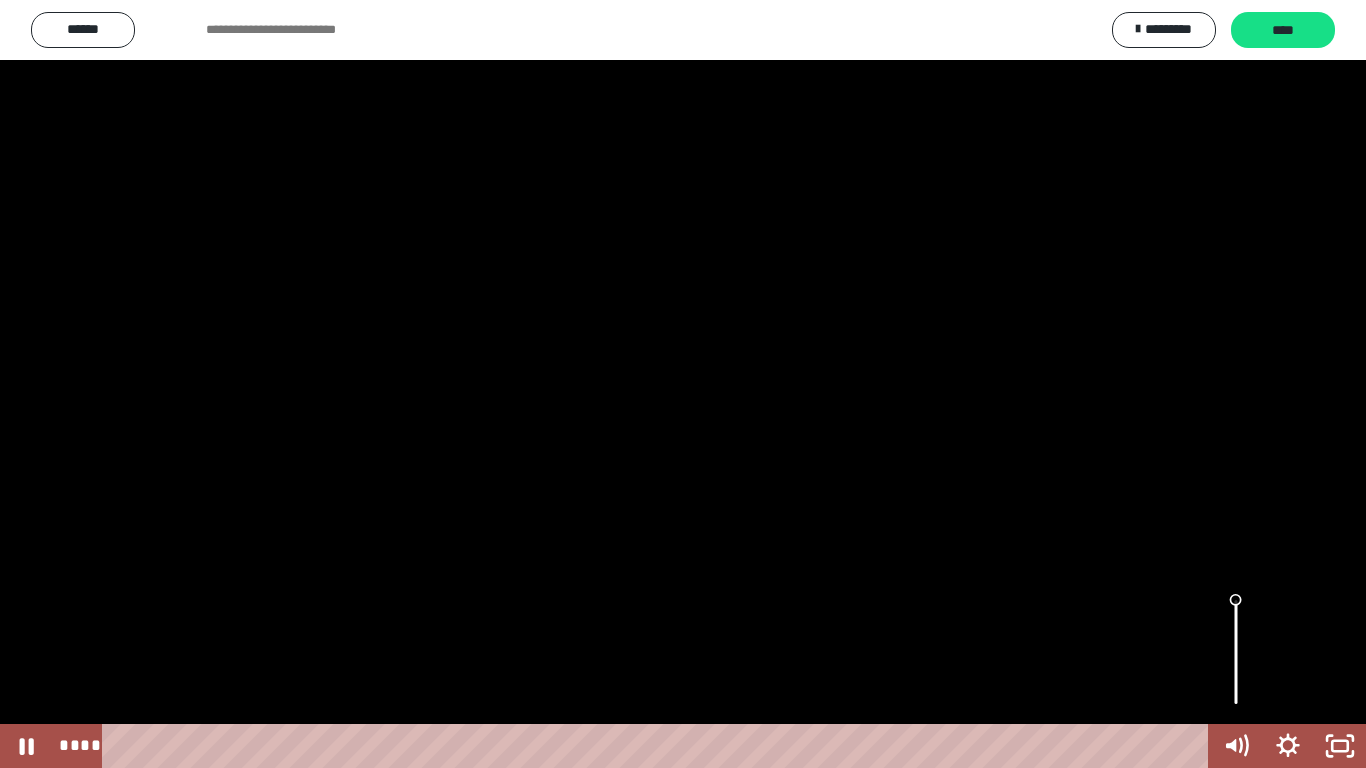 click at bounding box center (1236, 652) 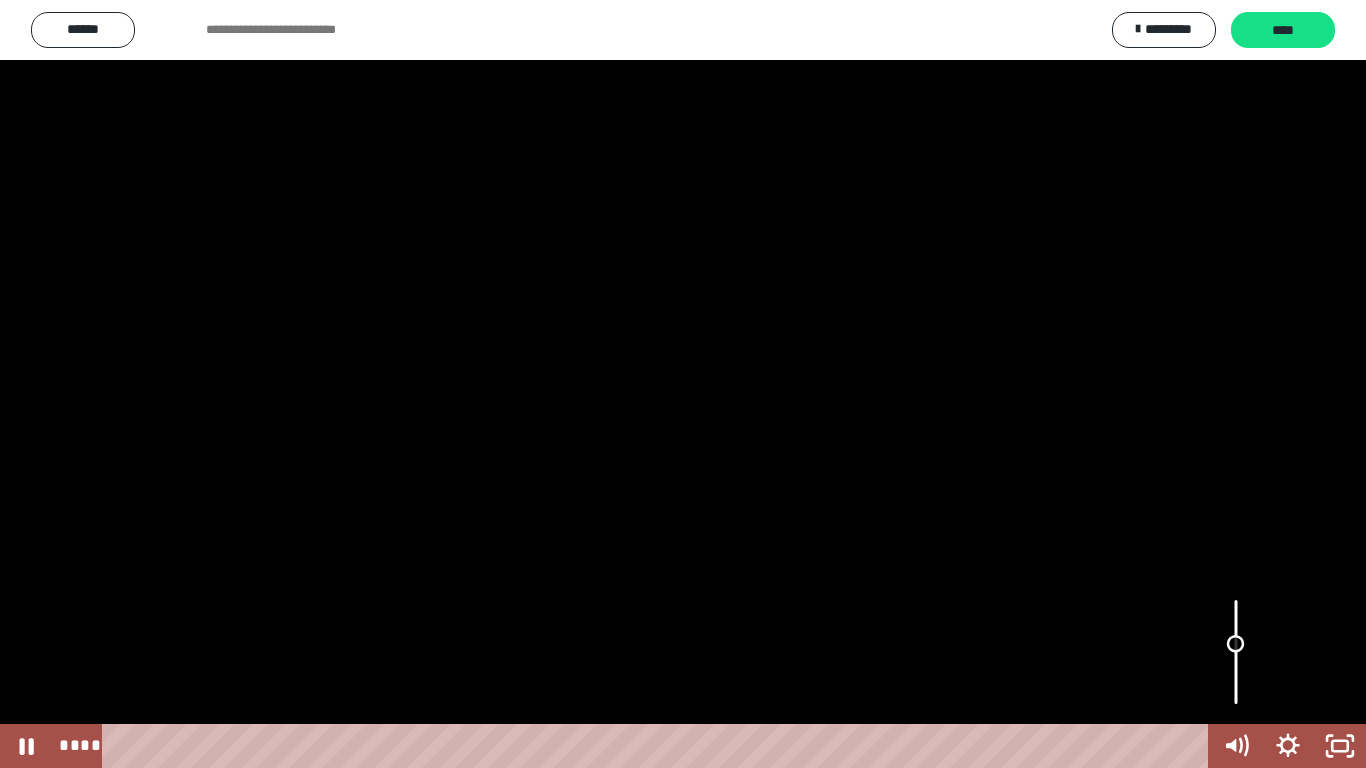 click at bounding box center [1236, 652] 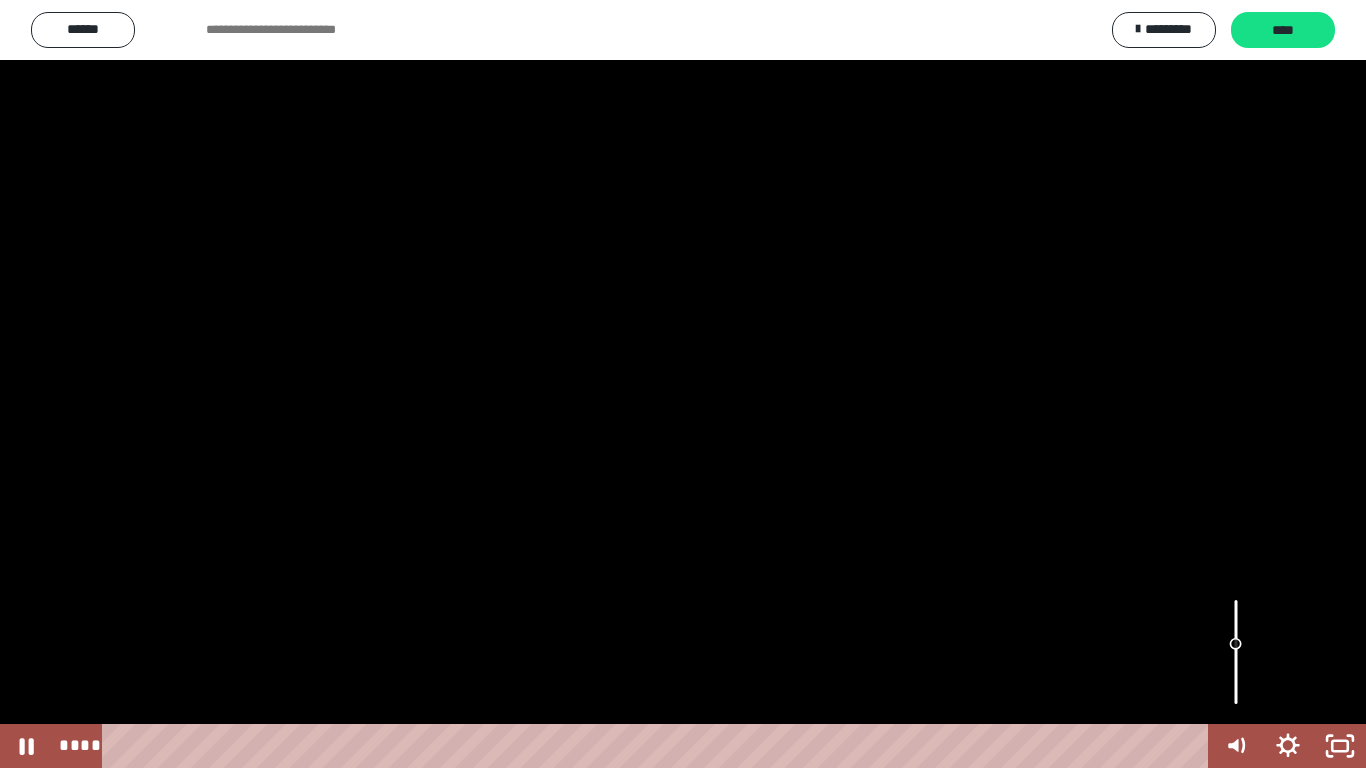 click at bounding box center [1236, 652] 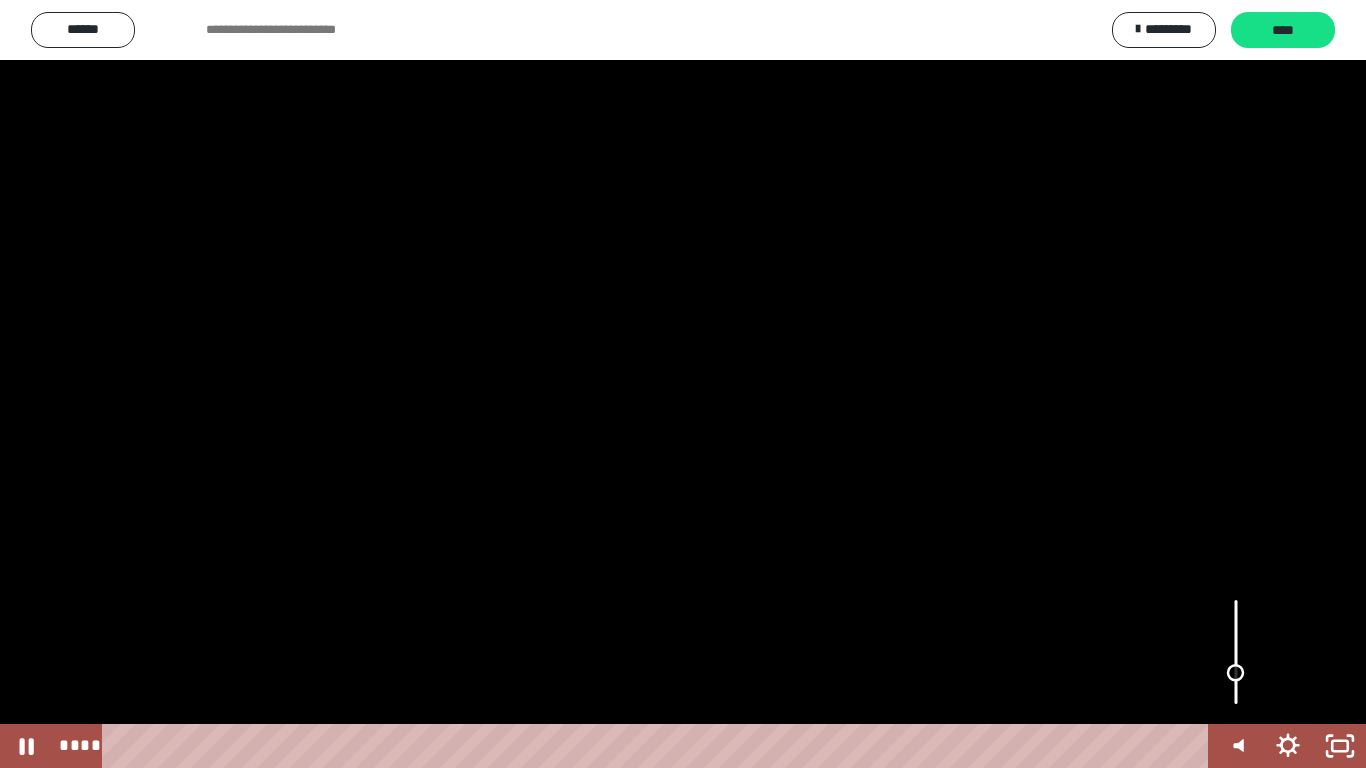 click at bounding box center (1236, 652) 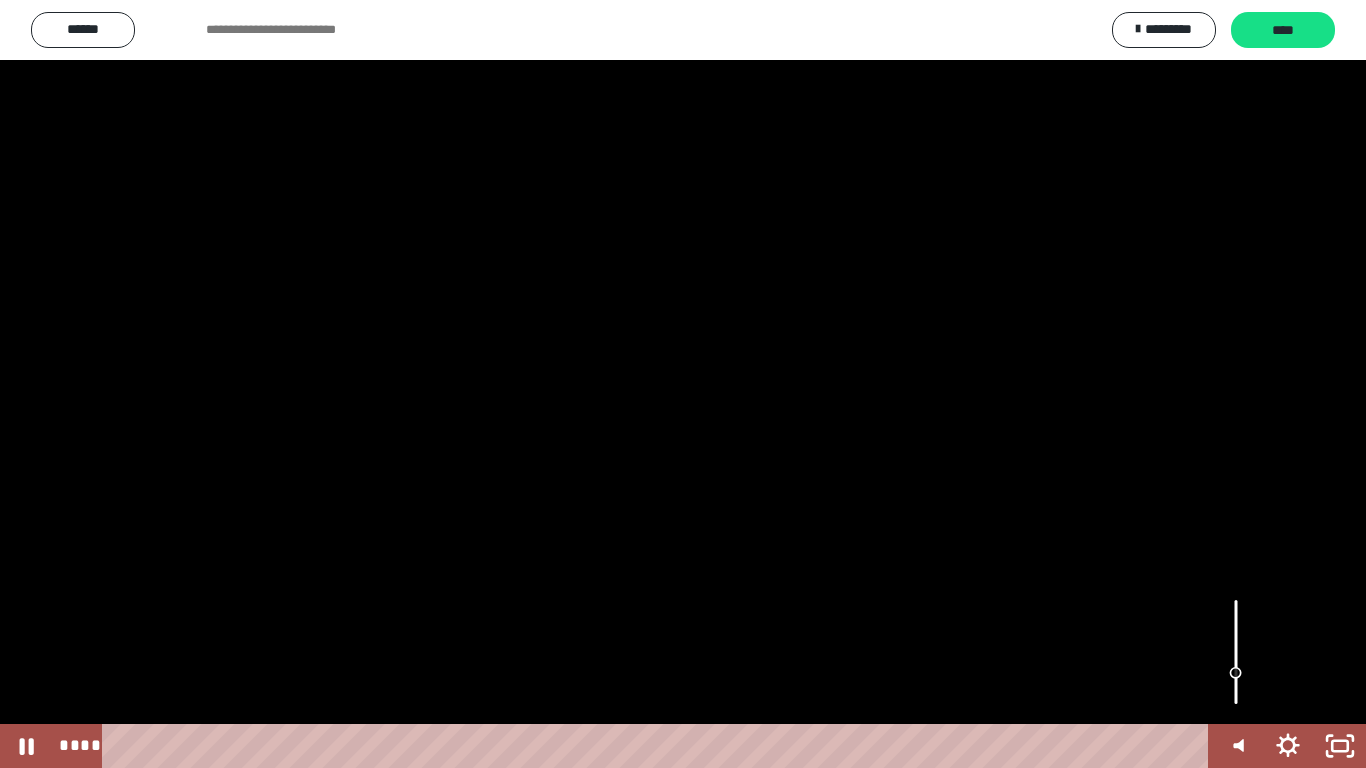 click at bounding box center [1236, 652] 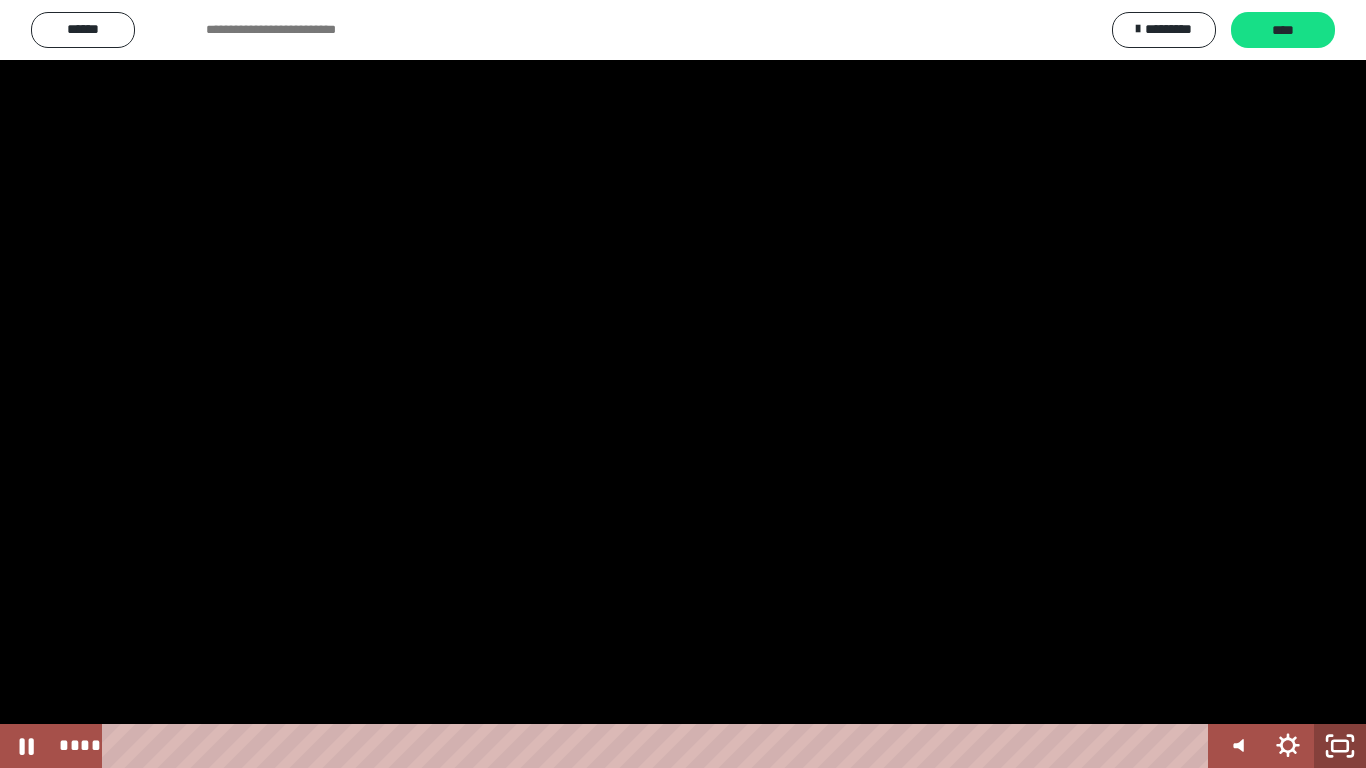 click 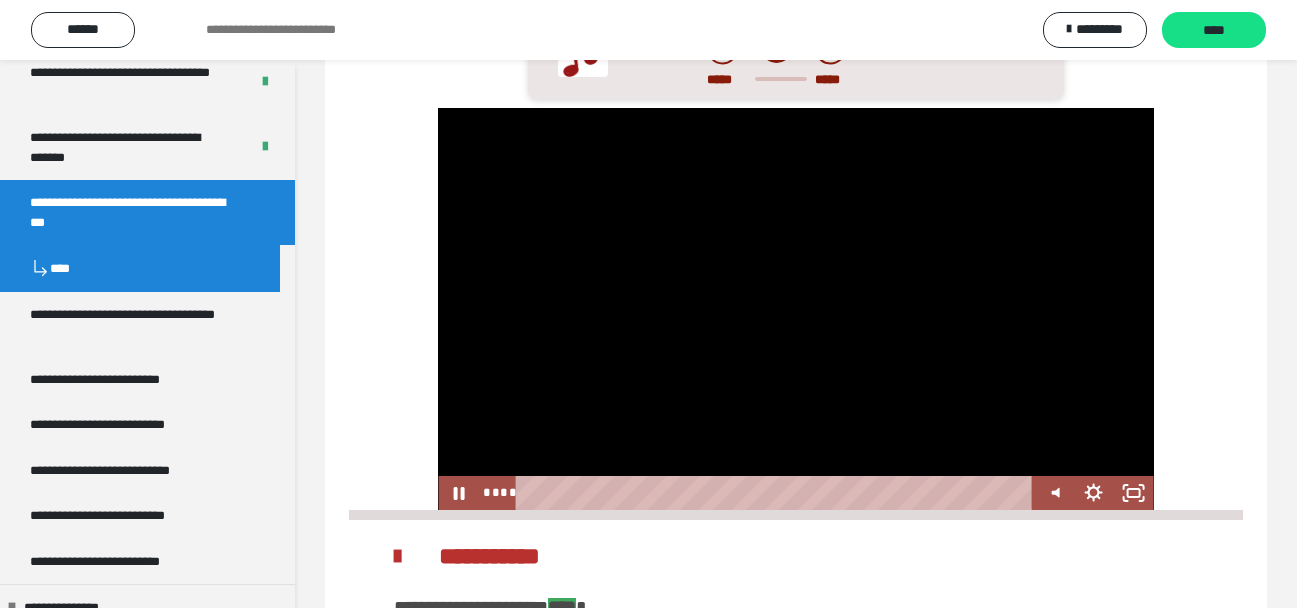 click on "**********" at bounding box center (796, 158) 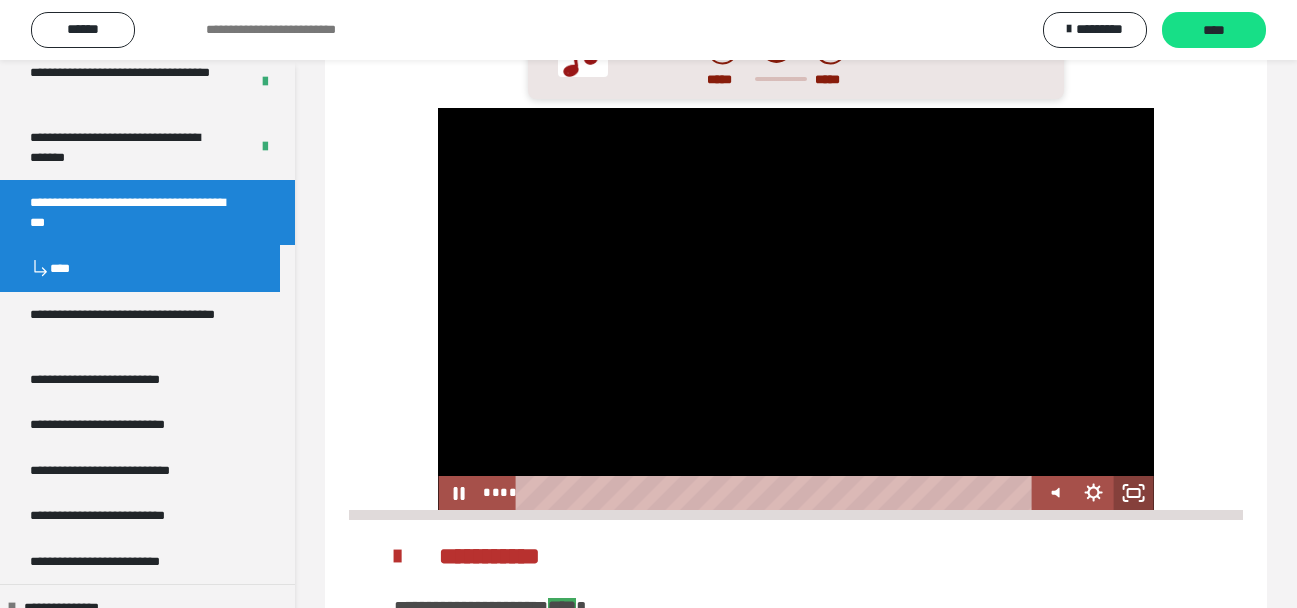 click 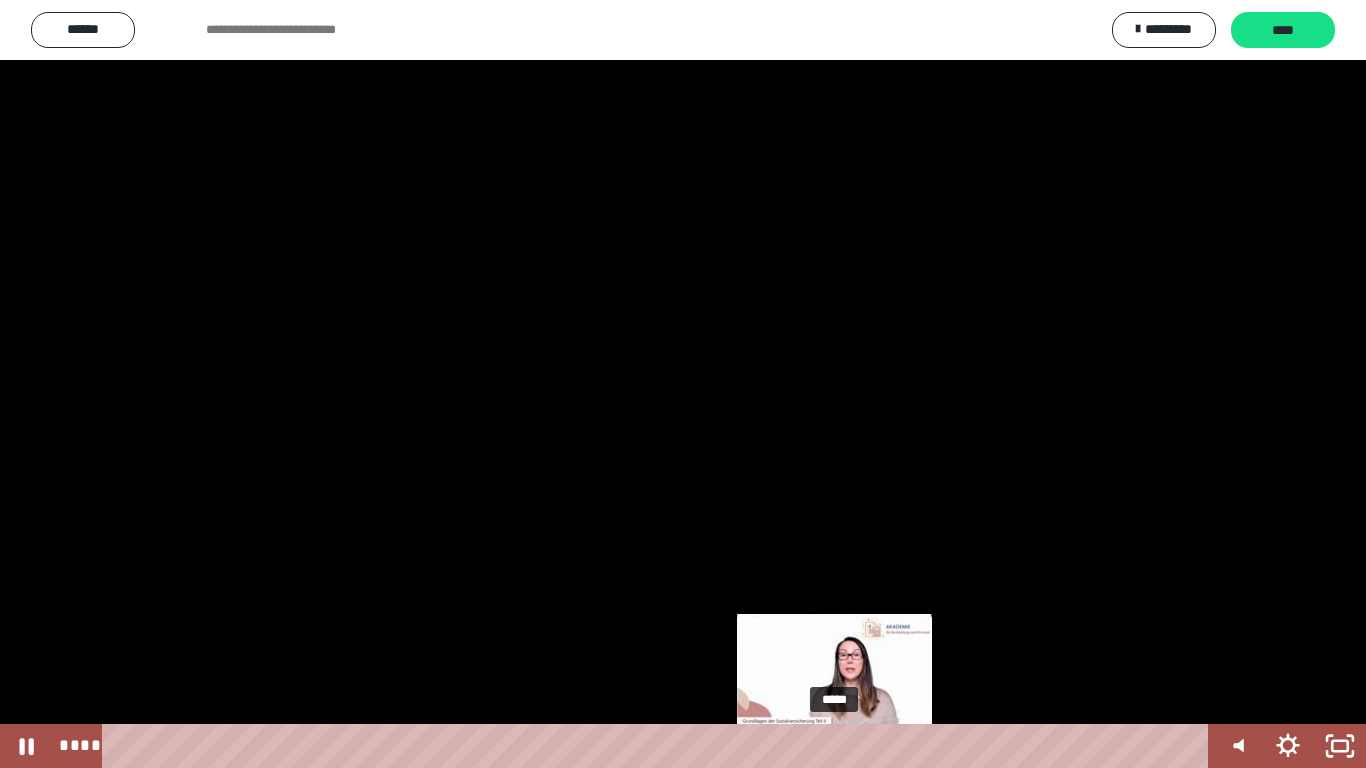 click on "*****" at bounding box center [659, 746] 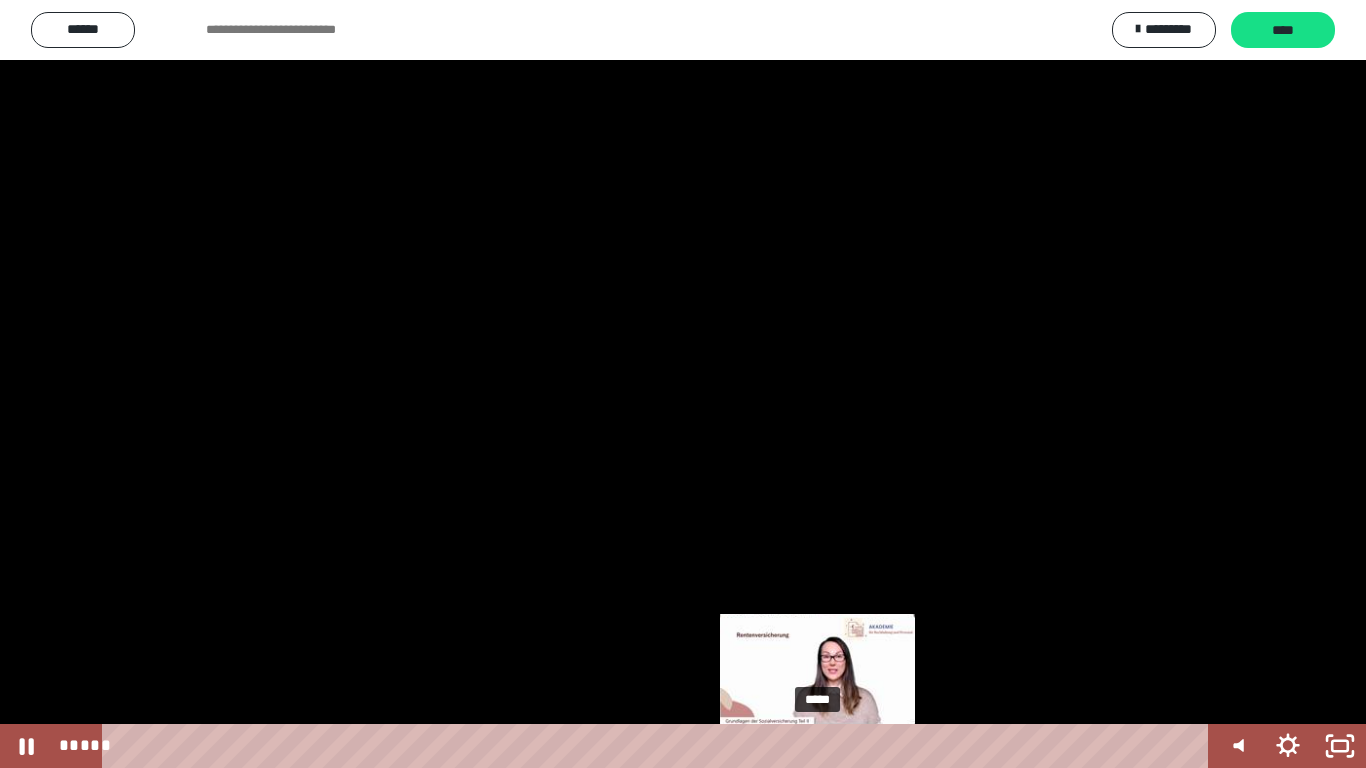 click on "*****" at bounding box center [659, 746] 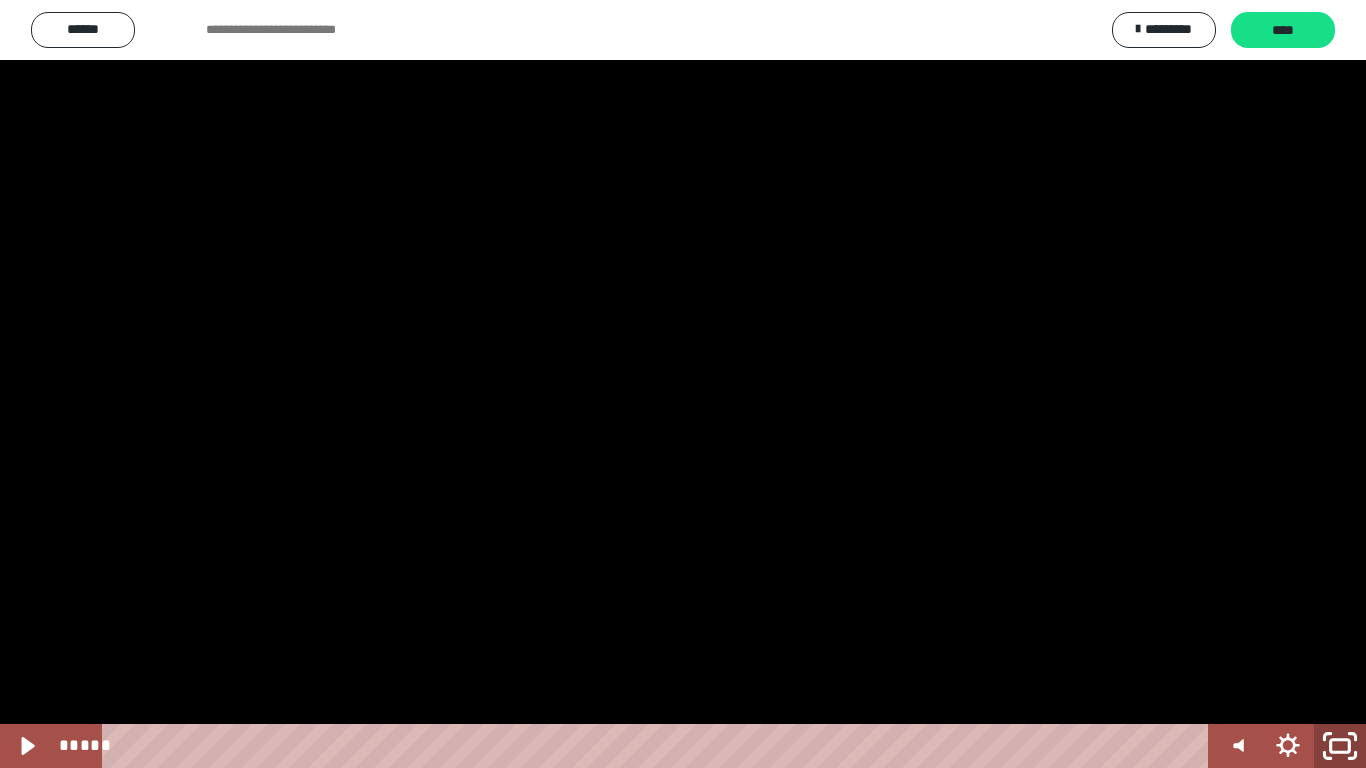 click 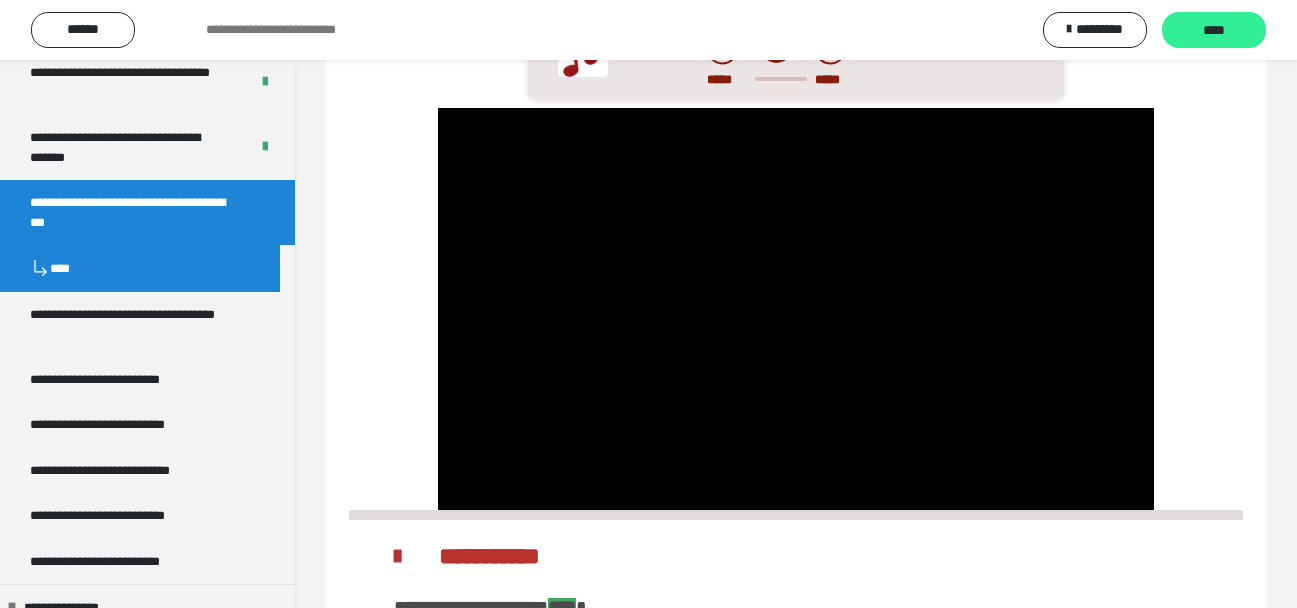 click on "****" at bounding box center (1214, 31) 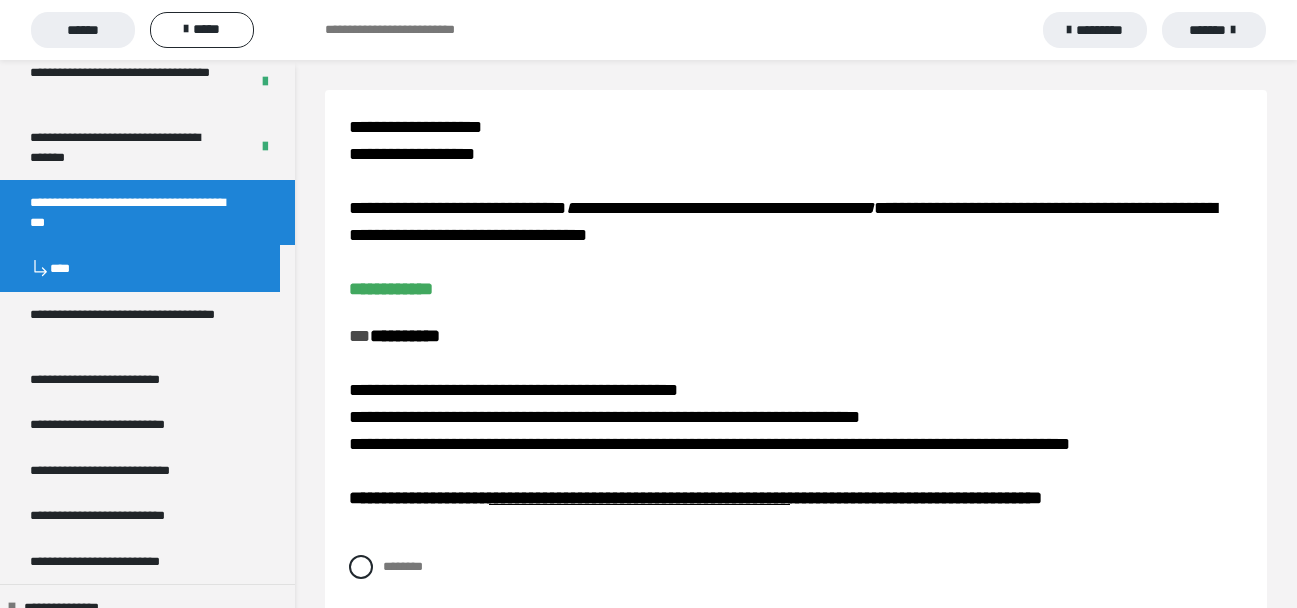 drag, startPoint x: 1252, startPoint y: 376, endPoint x: 1303, endPoint y: 293, distance: 97.41663 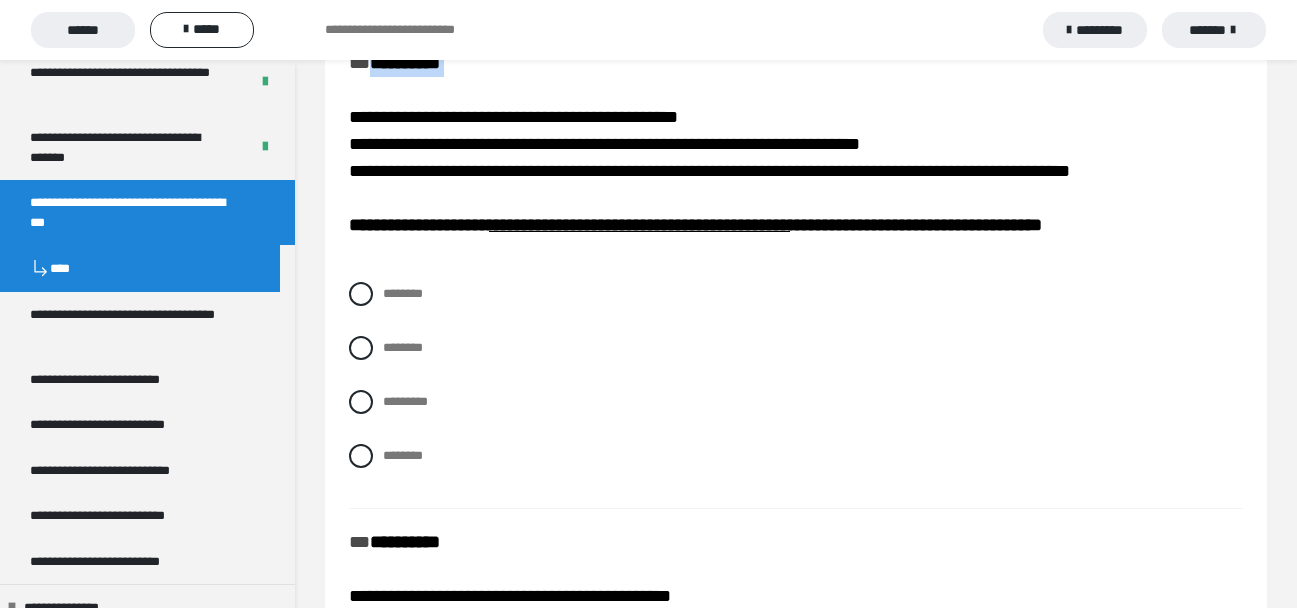 scroll, scrollTop: 281, scrollLeft: 0, axis: vertical 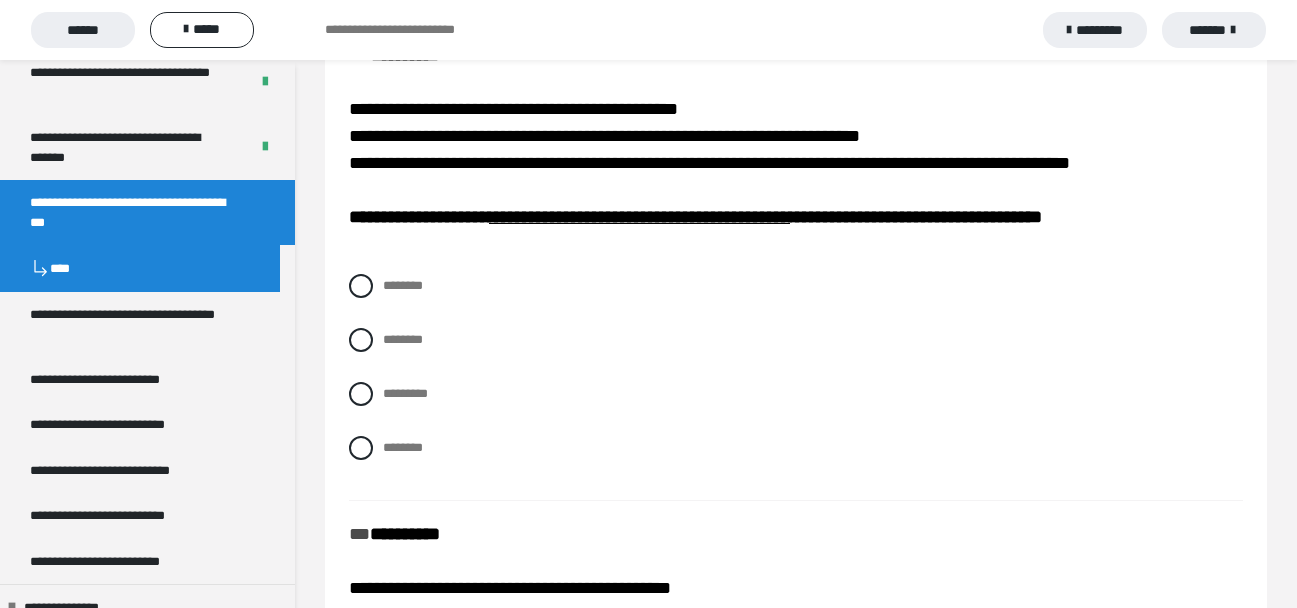 click on "******" at bounding box center [83, 30] 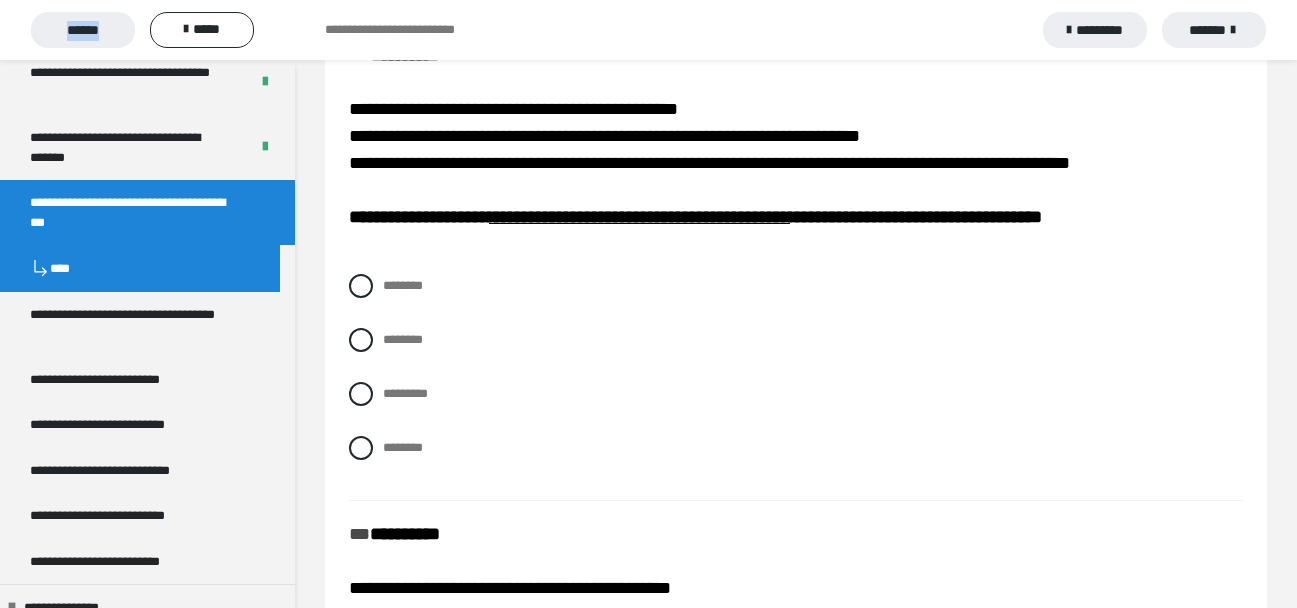 click on "******" at bounding box center [83, 30] 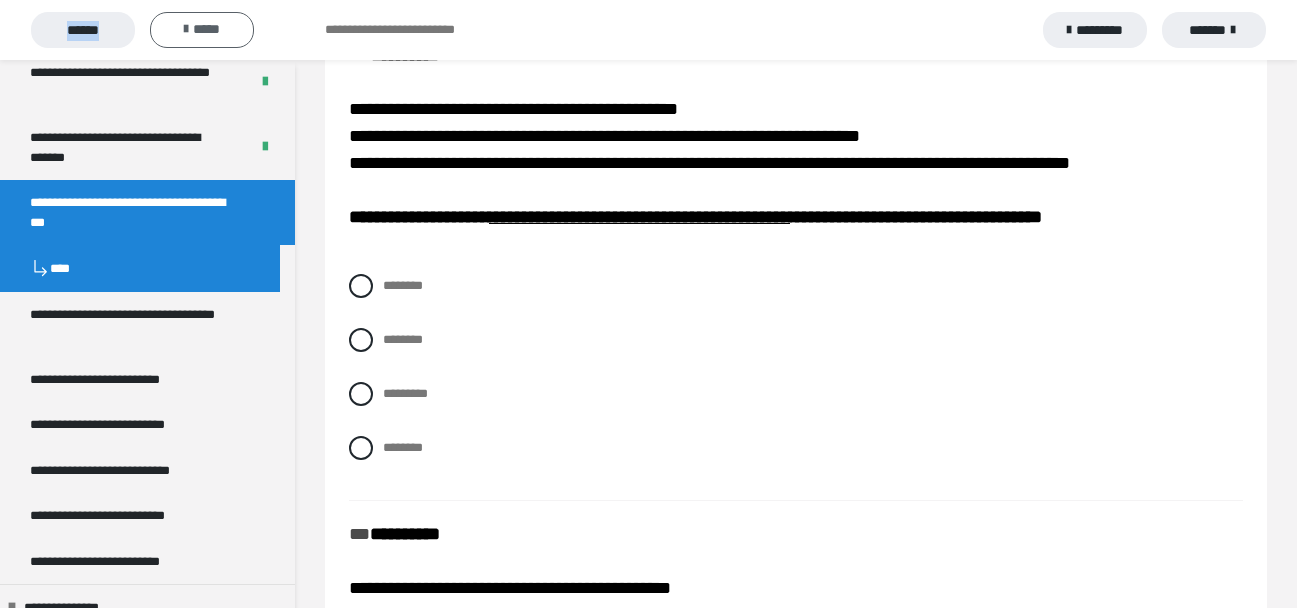 click on "*****" at bounding box center [202, 30] 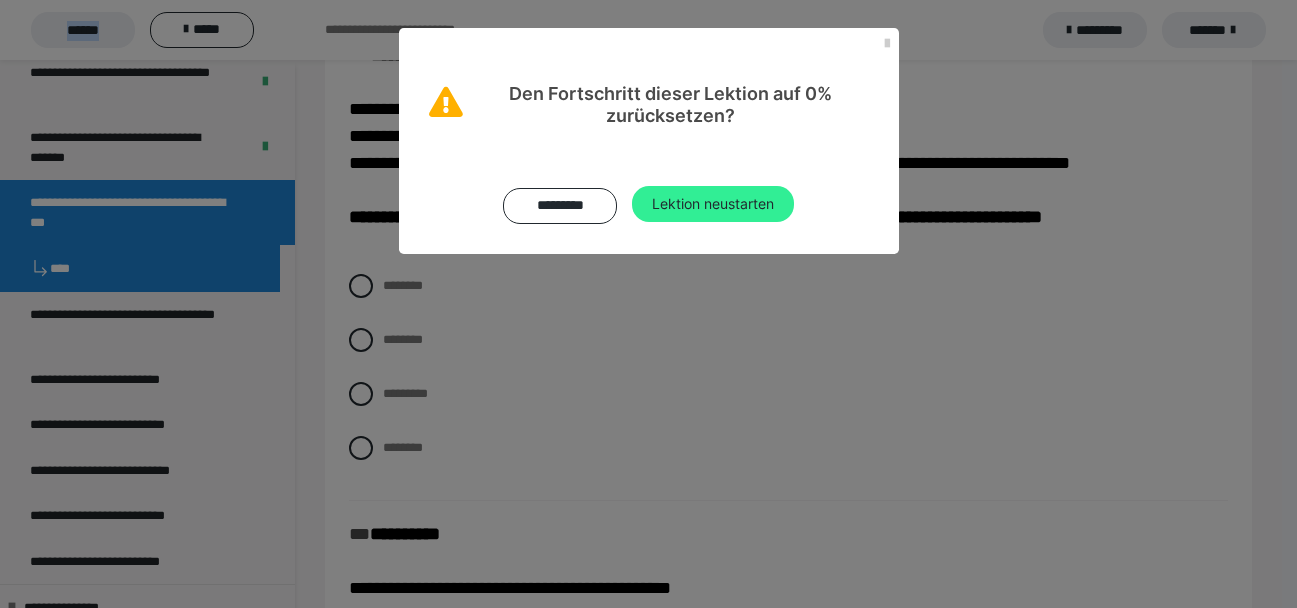 click on "Lektion neustarten" at bounding box center (713, 204) 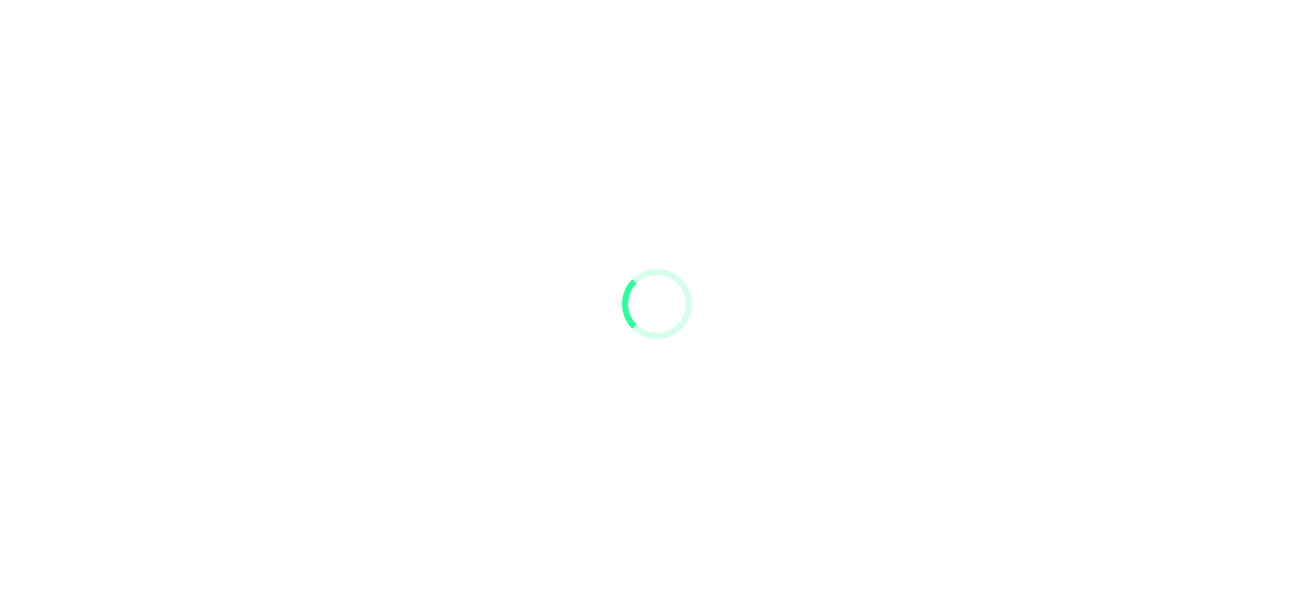 scroll, scrollTop: 0, scrollLeft: 0, axis: both 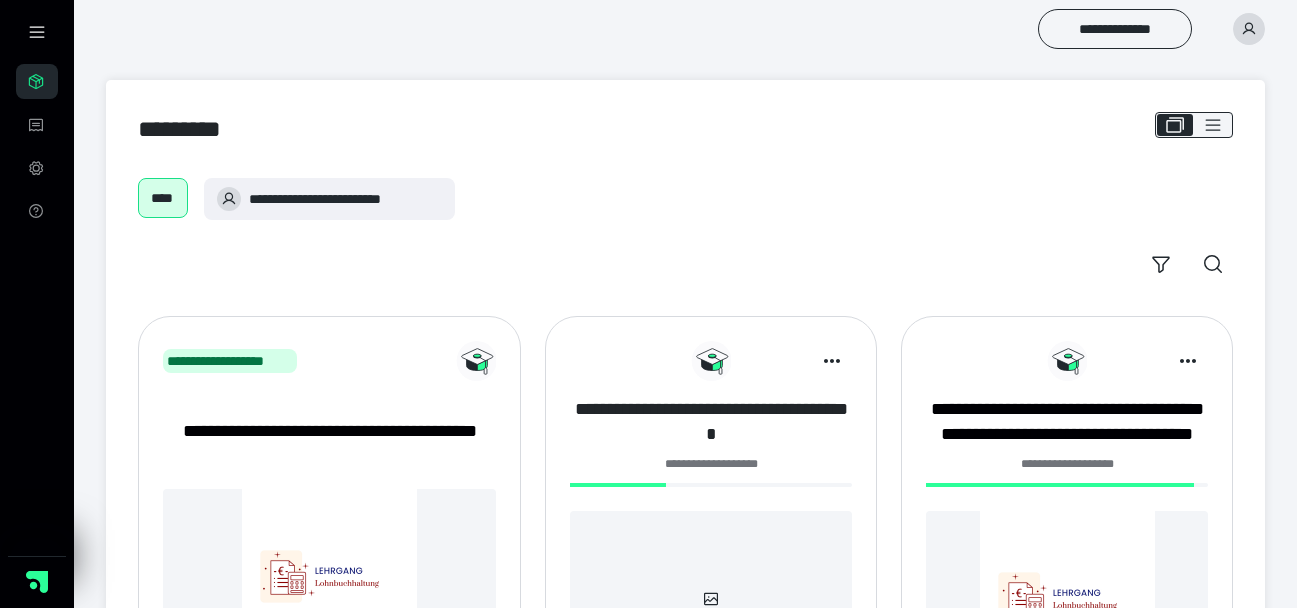 click on "**********" at bounding box center [711, 422] 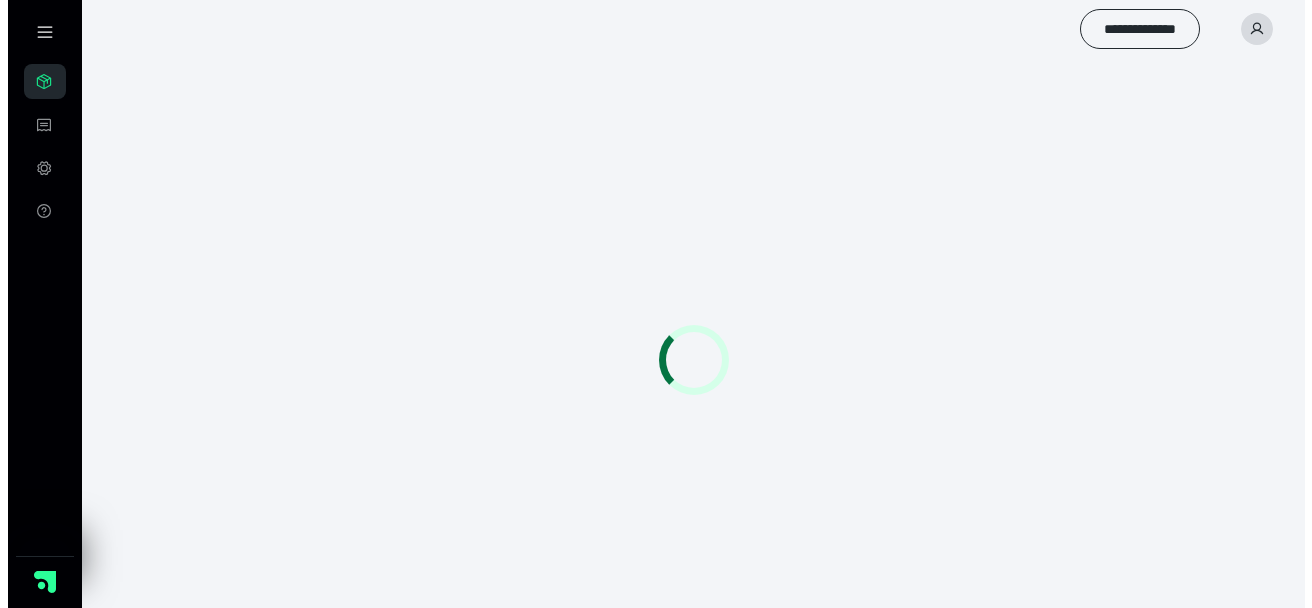 scroll, scrollTop: 0, scrollLeft: 0, axis: both 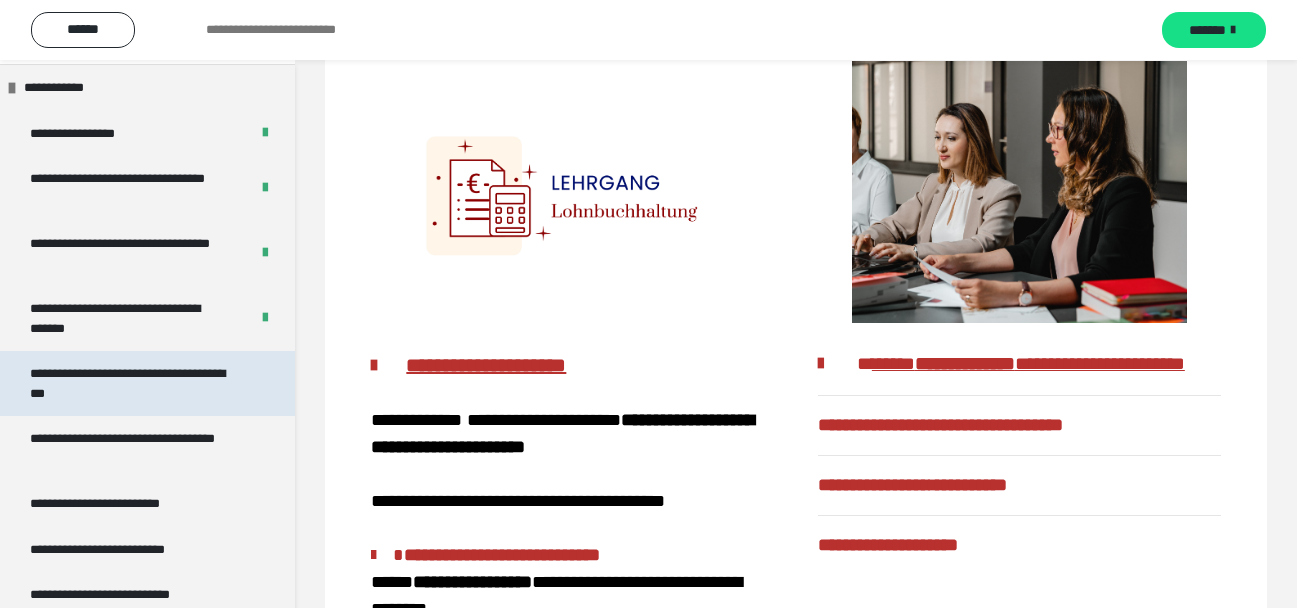 click on "**********" at bounding box center (132, 383) 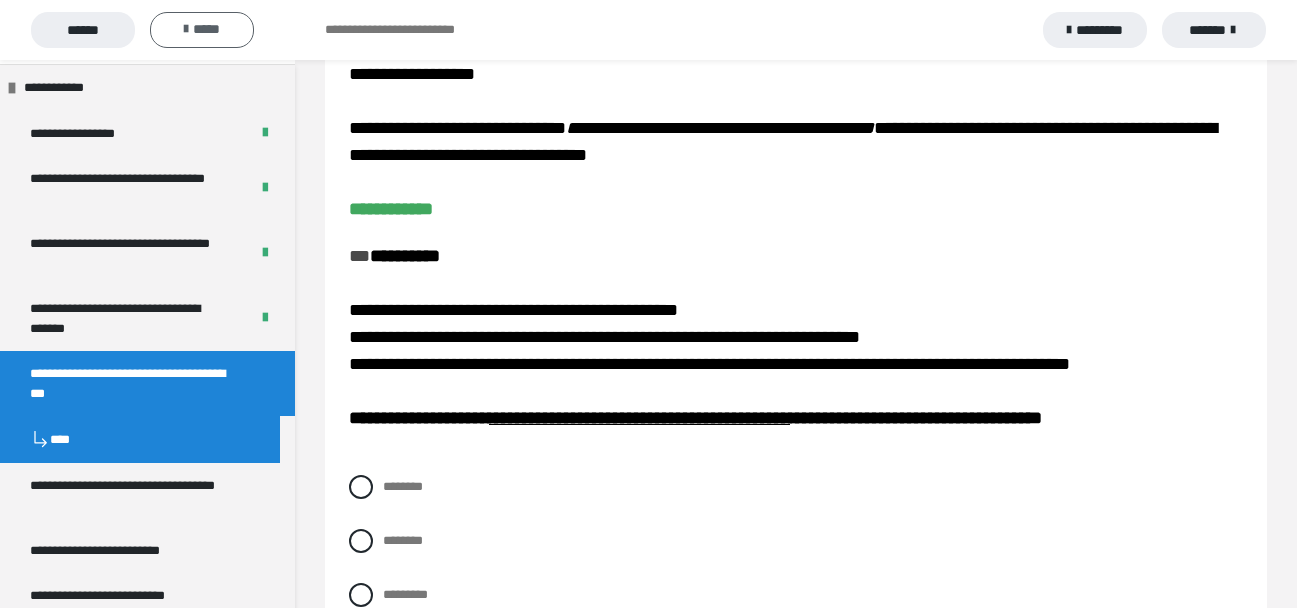 click on "*****" at bounding box center (202, 30) 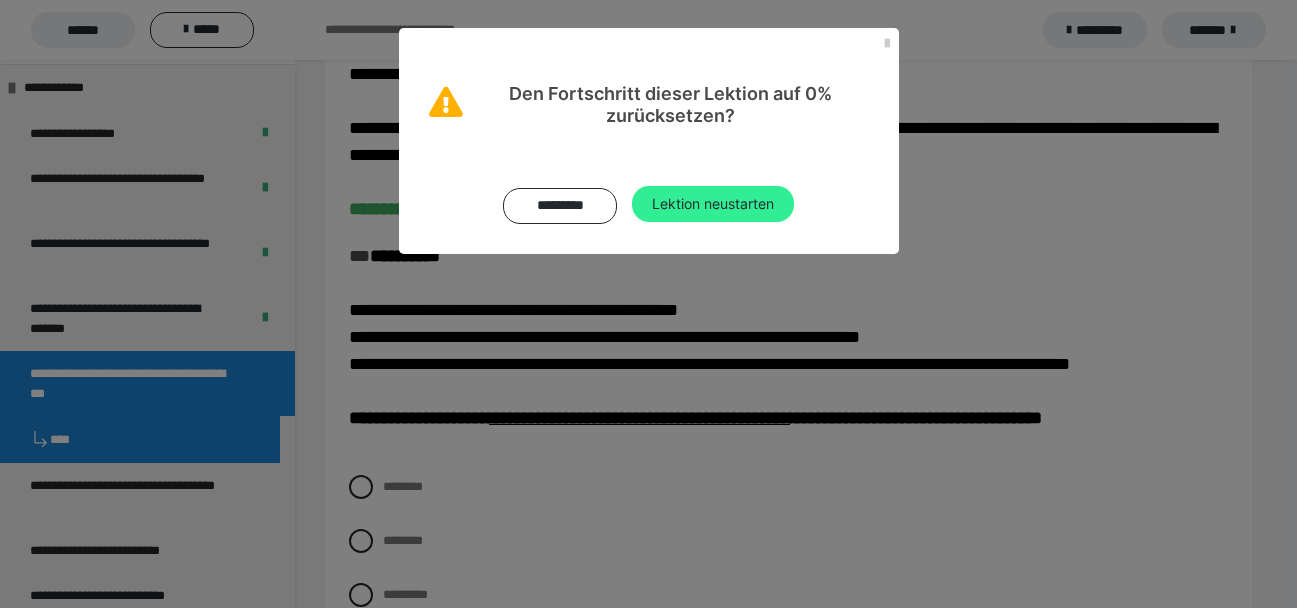 click on "Lektion neustarten" at bounding box center (713, 204) 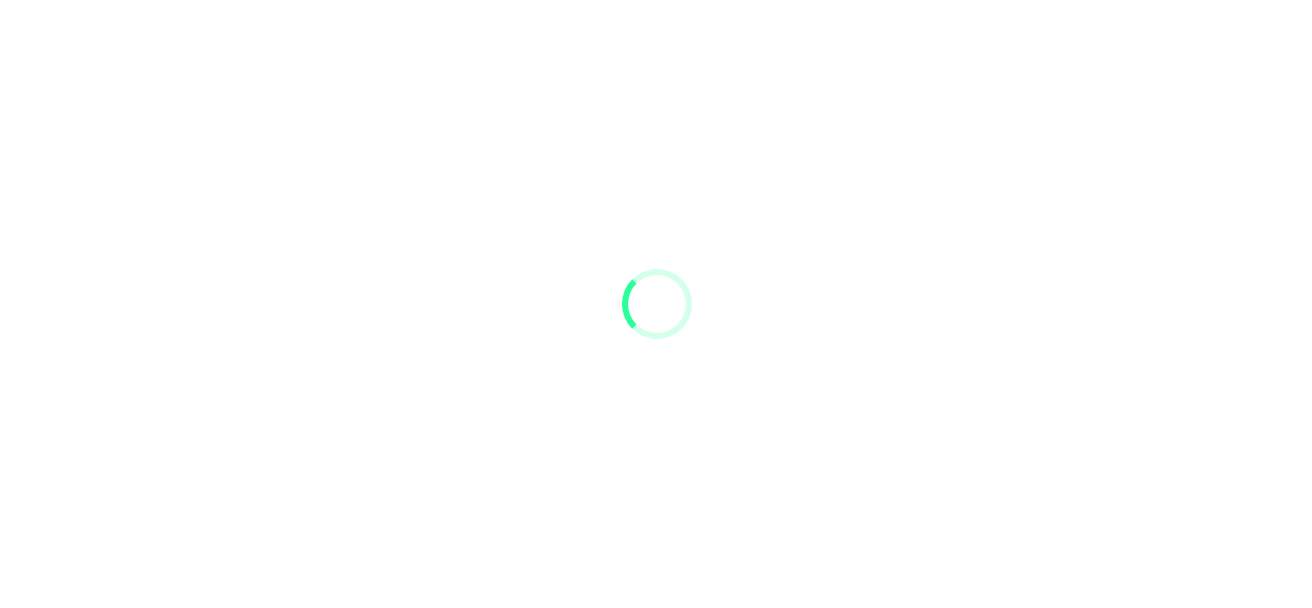scroll, scrollTop: 0, scrollLeft: 0, axis: both 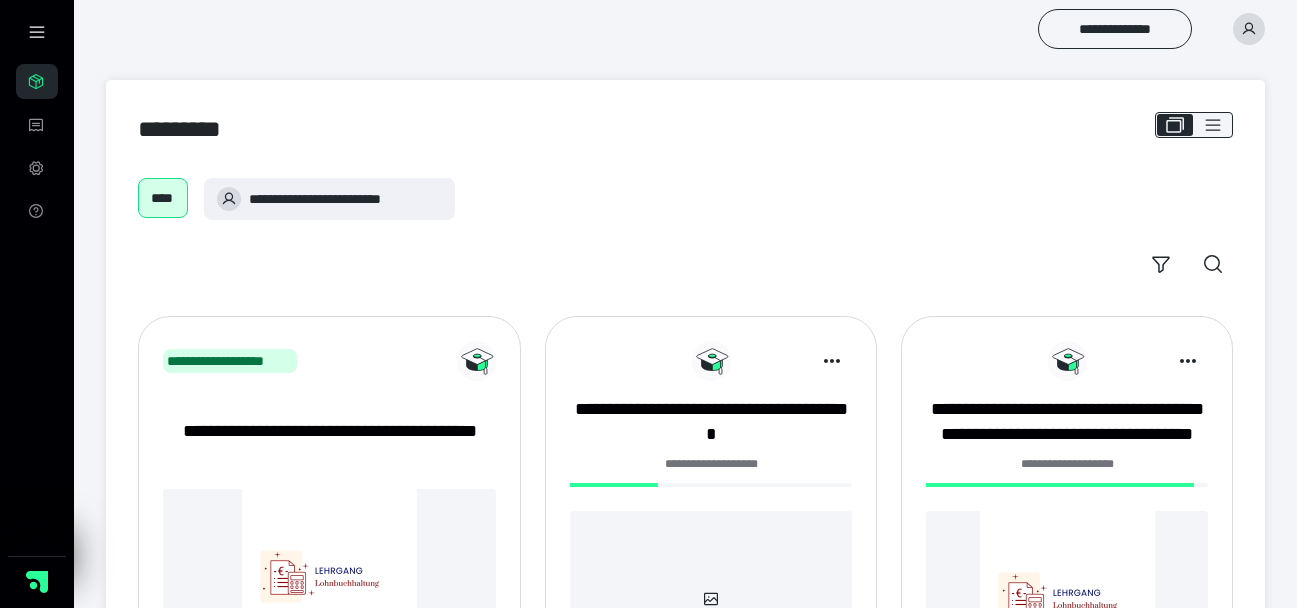 click on "**********" at bounding box center [711, 533] 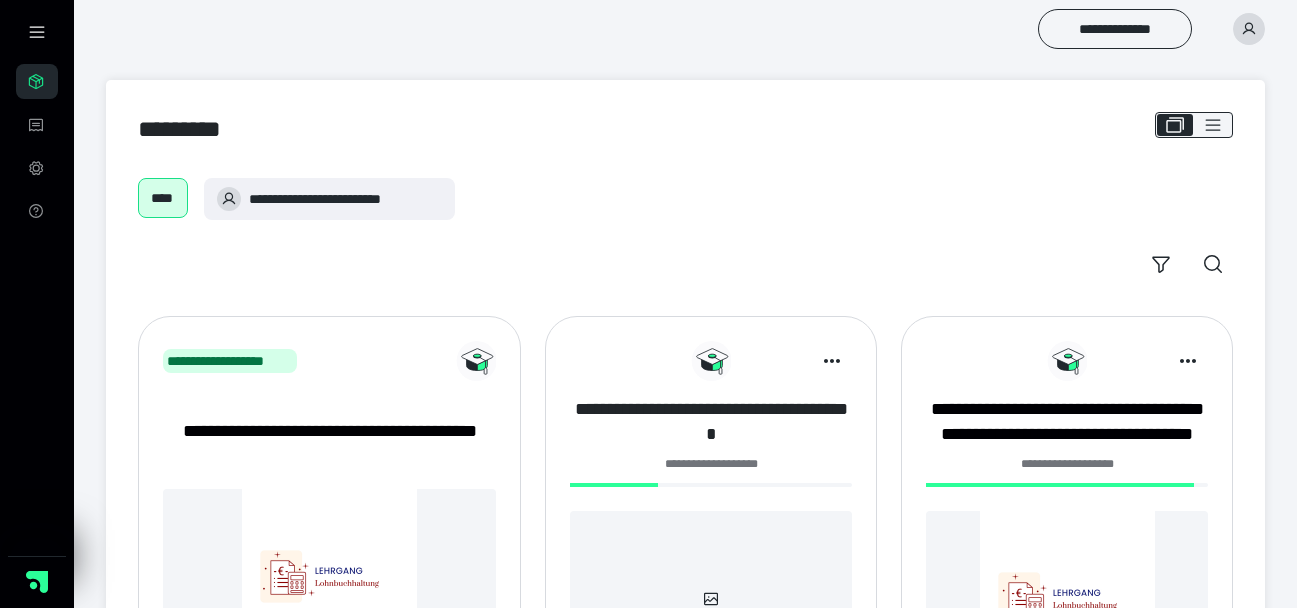 click on "**********" at bounding box center [711, 422] 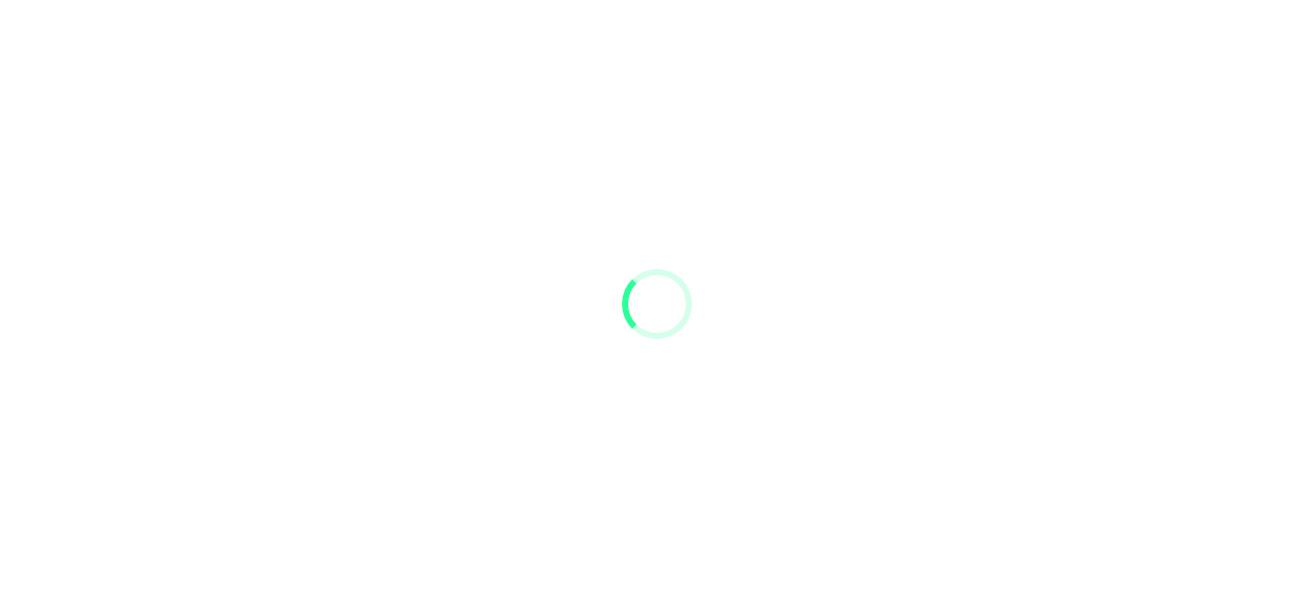 scroll, scrollTop: 0, scrollLeft: 0, axis: both 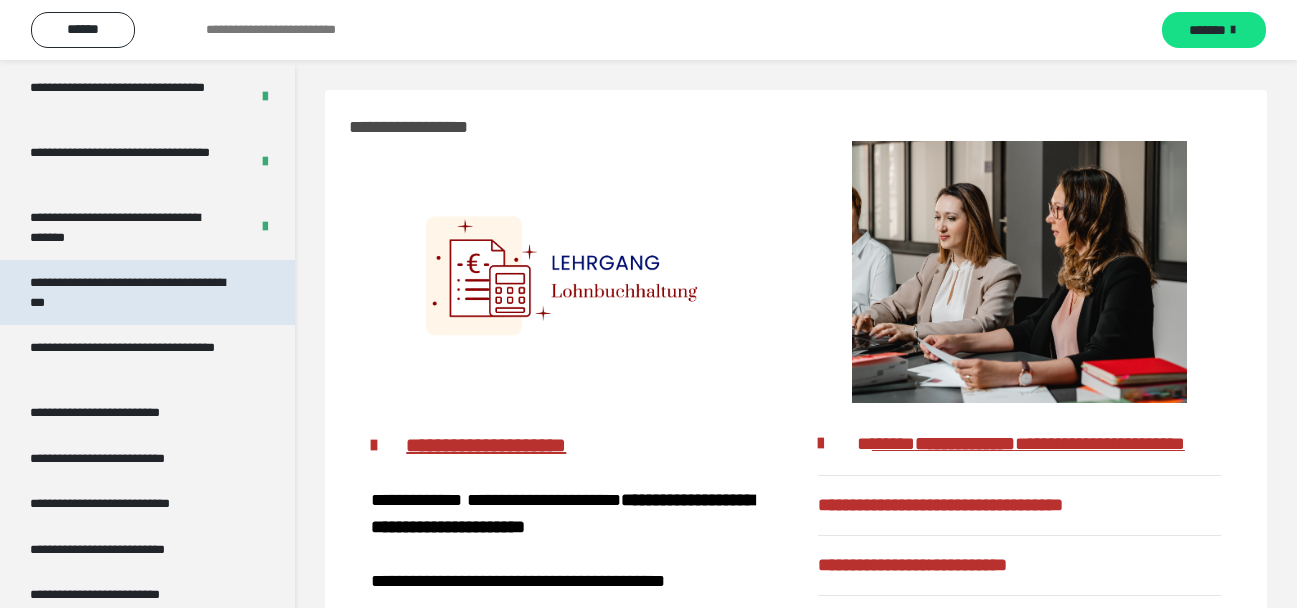 click on "**********" at bounding box center [132, 292] 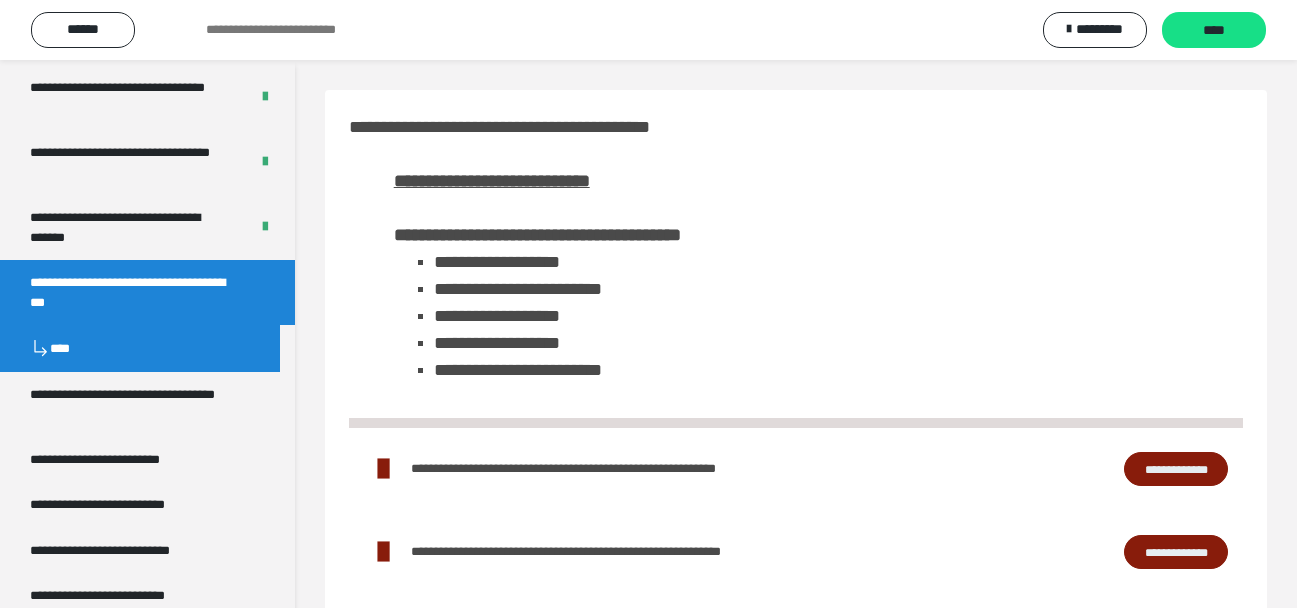 click on "**********" at bounding box center (1176, 469) 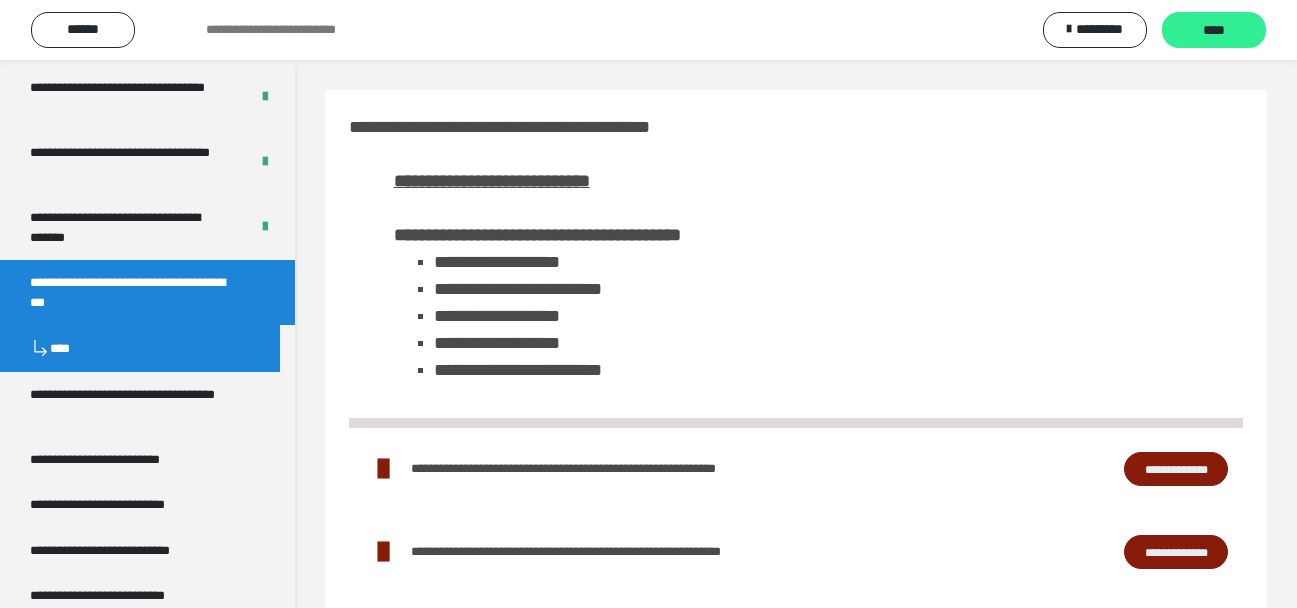 click on "****" at bounding box center [1214, 31] 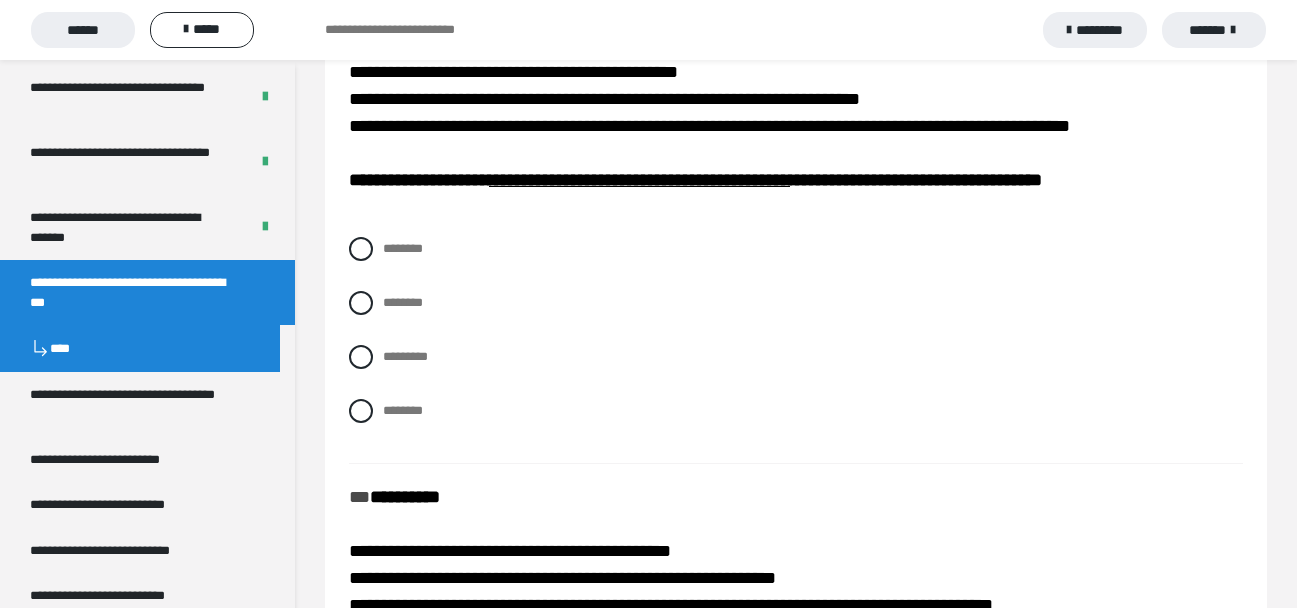 scroll, scrollTop: 320, scrollLeft: 0, axis: vertical 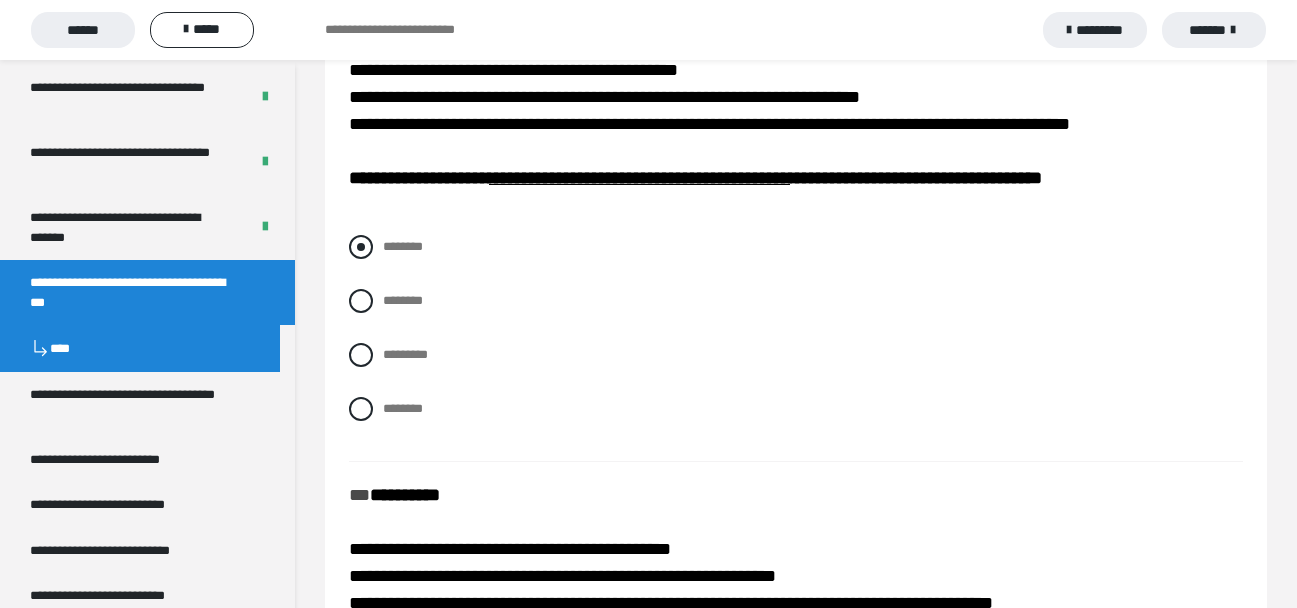 click at bounding box center (361, 247) 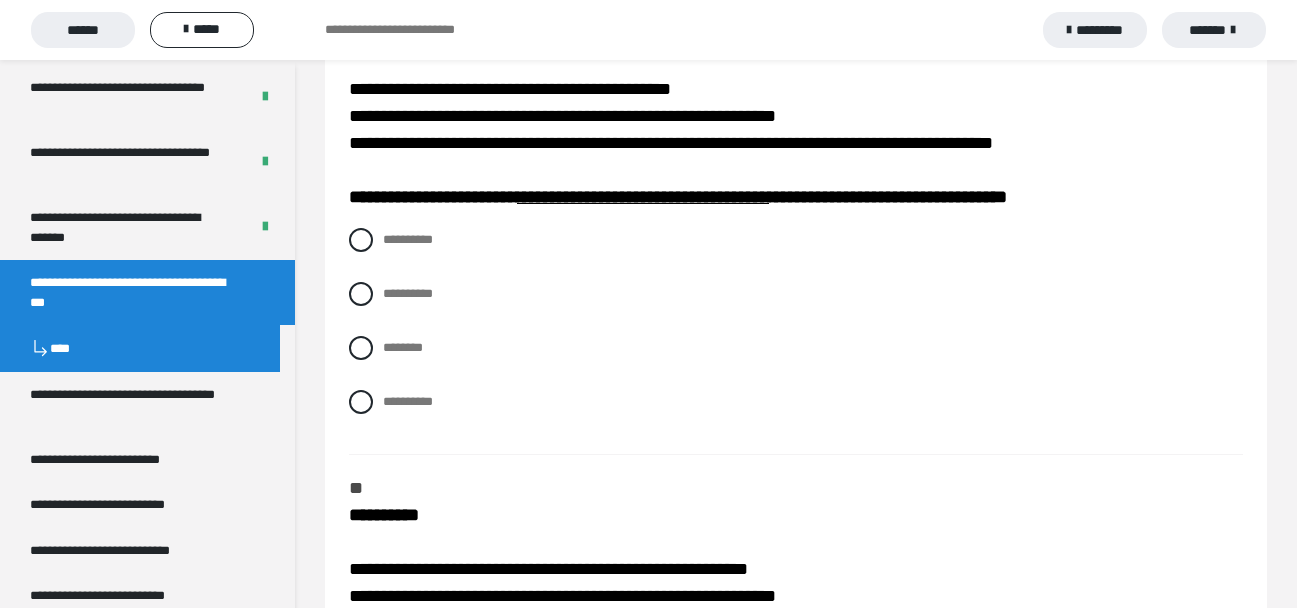 scroll, scrollTop: 744, scrollLeft: 0, axis: vertical 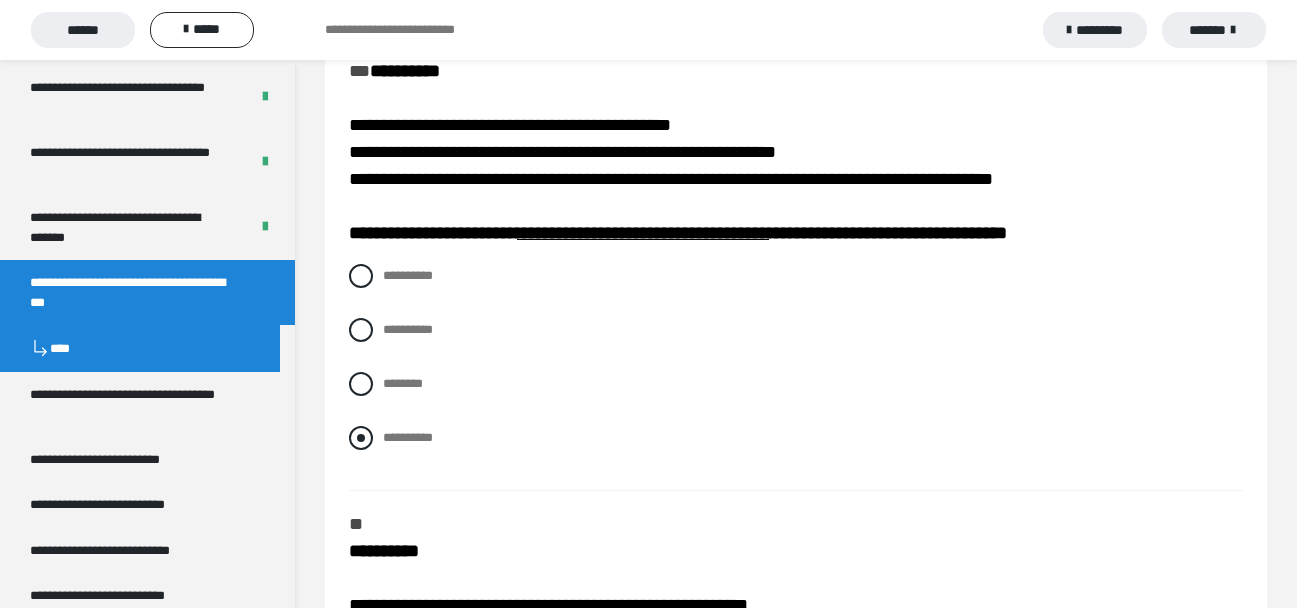 click at bounding box center (361, 438) 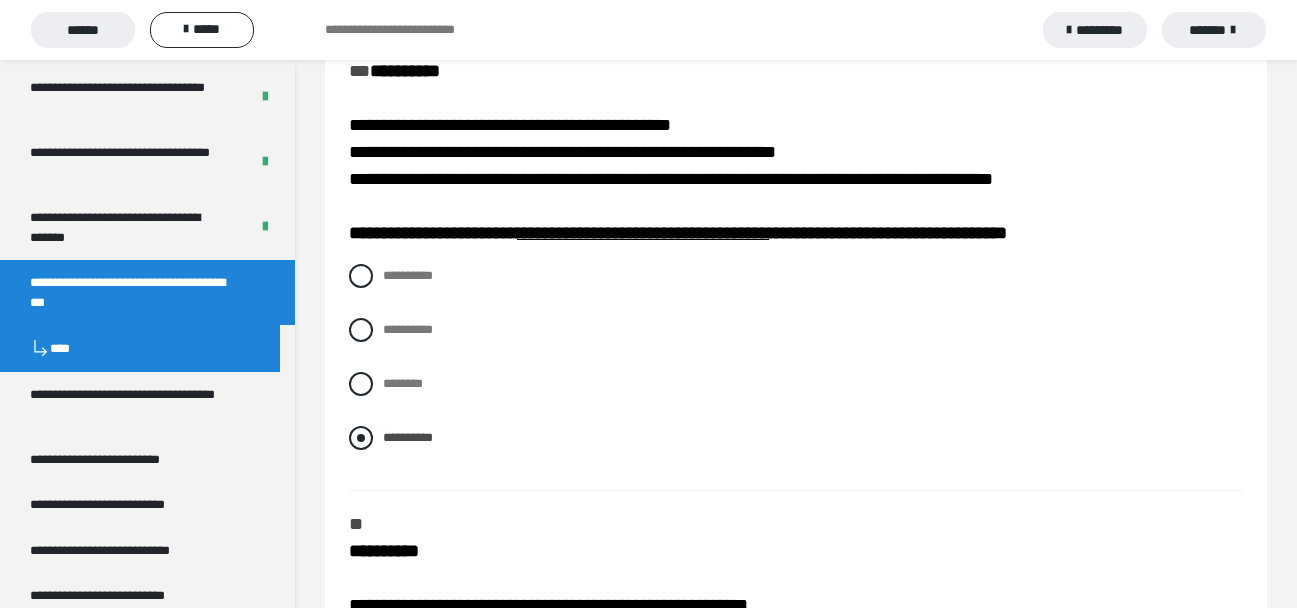 click on "**********" at bounding box center (389, 270) 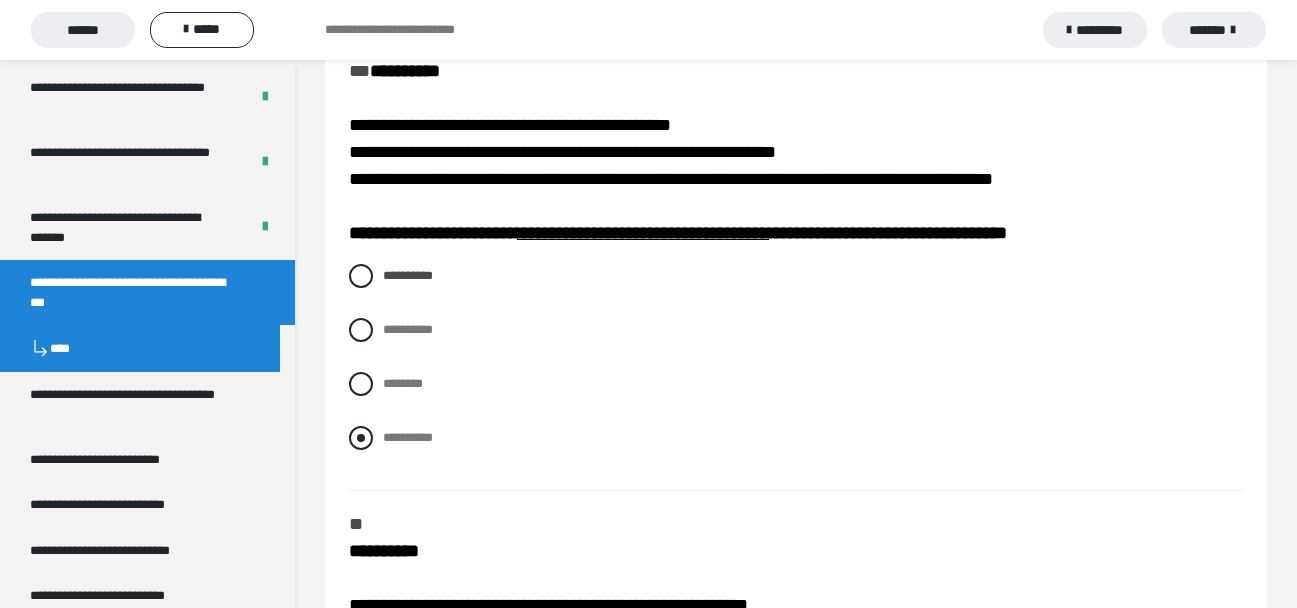 click on "**********" at bounding box center (389, 324) 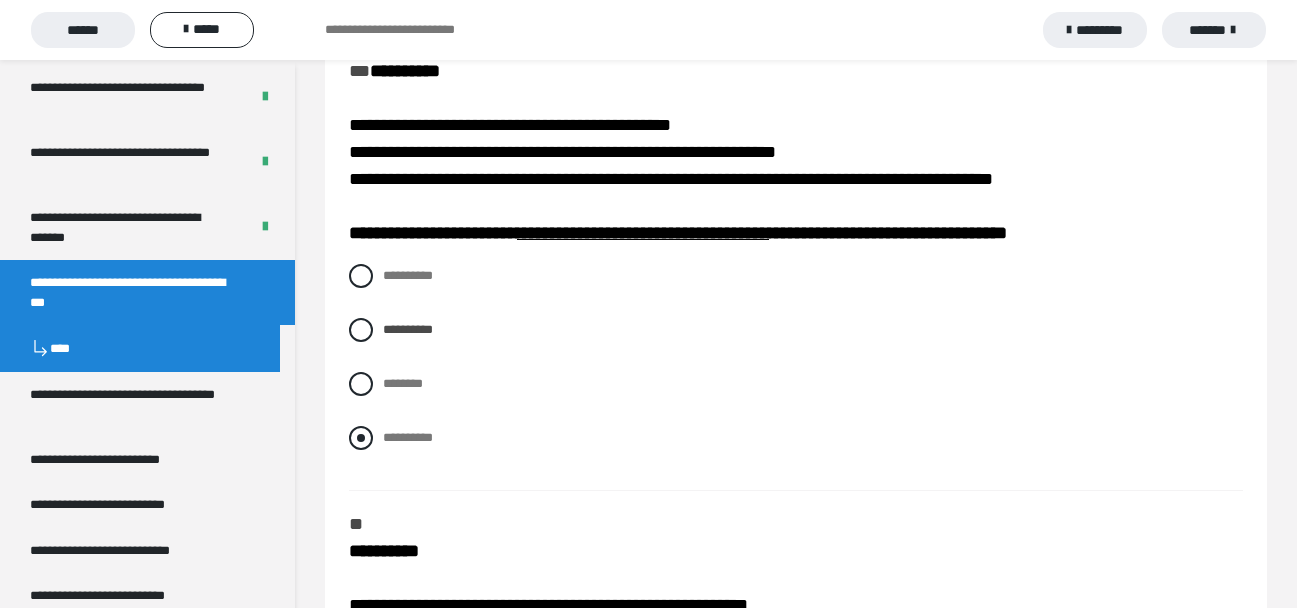 click on "********" at bounding box center [389, 378] 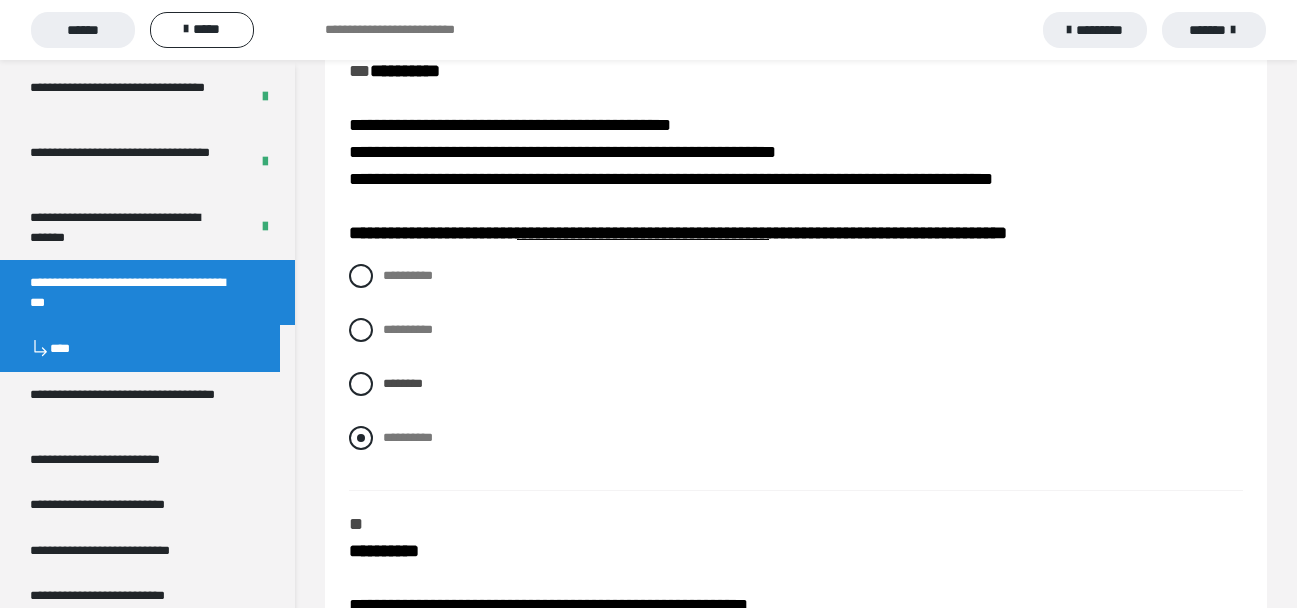 click on "**********" at bounding box center [389, 432] 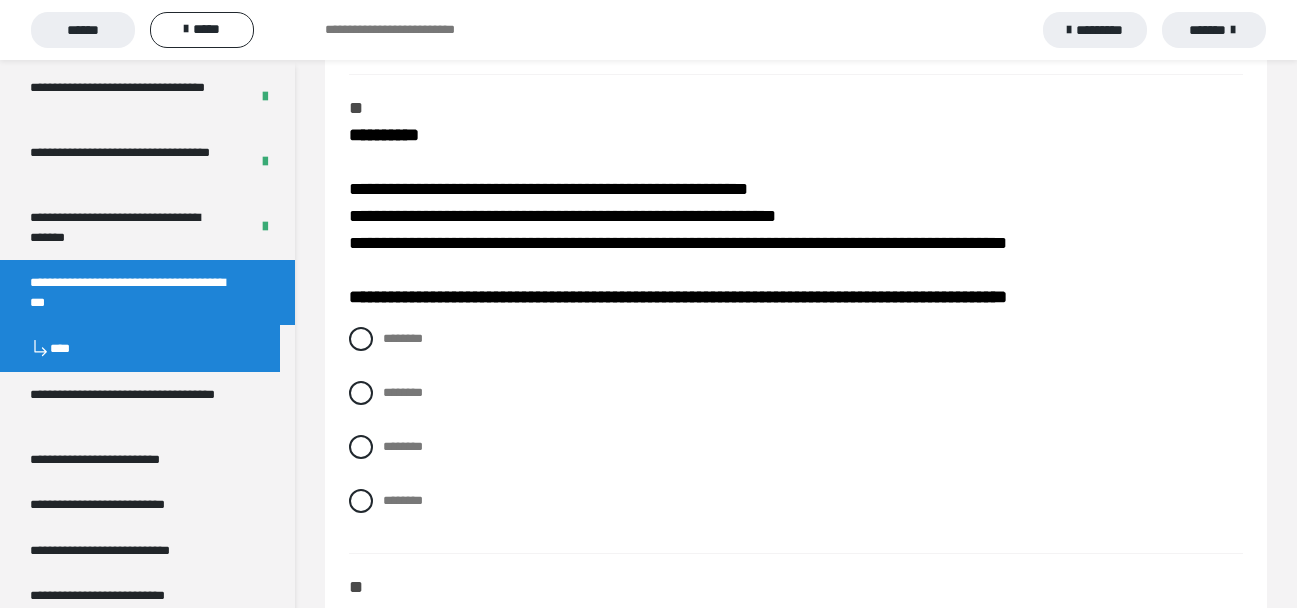 scroll, scrollTop: 1146, scrollLeft: 0, axis: vertical 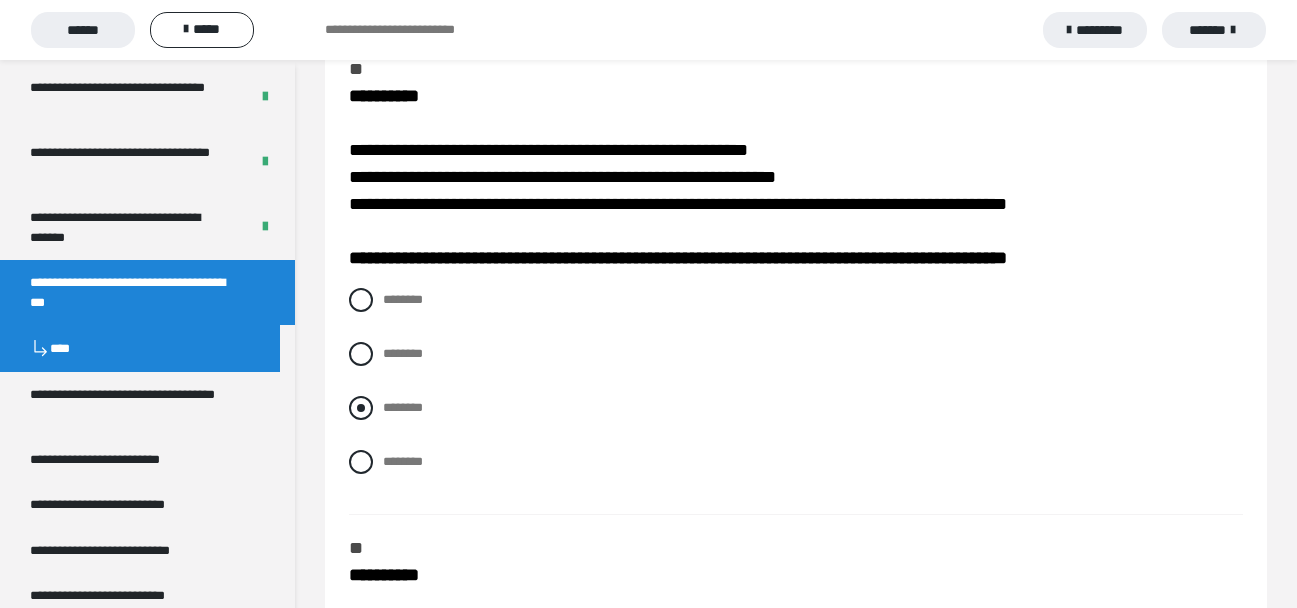 click at bounding box center (361, 408) 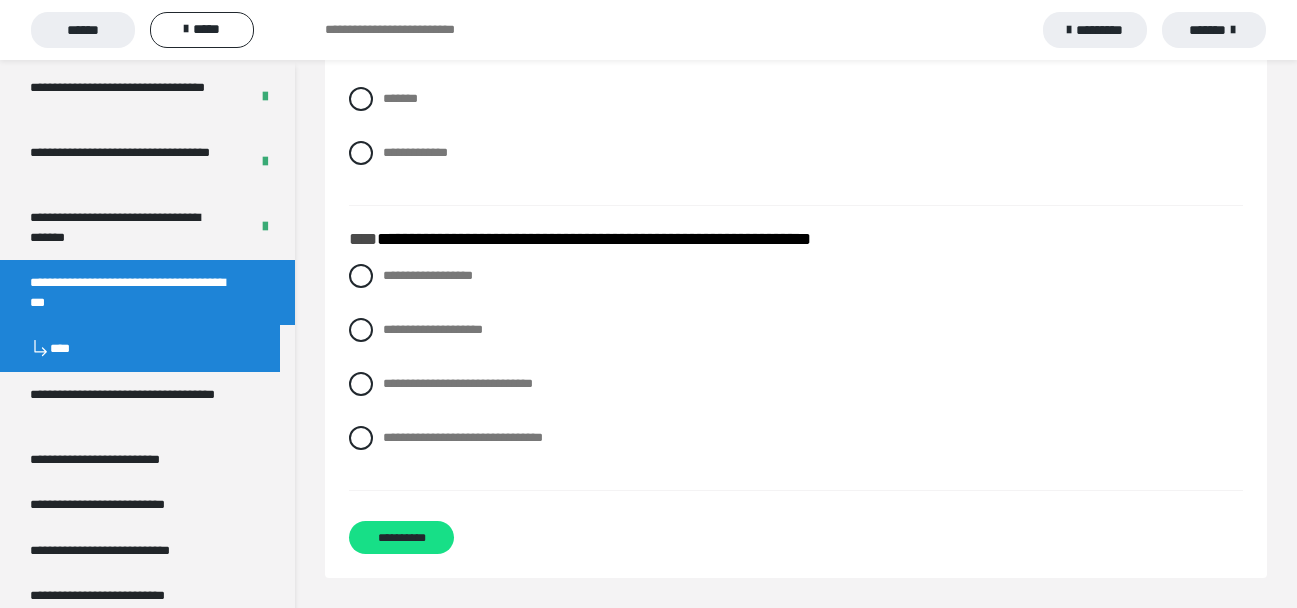 scroll, scrollTop: 1199, scrollLeft: 0, axis: vertical 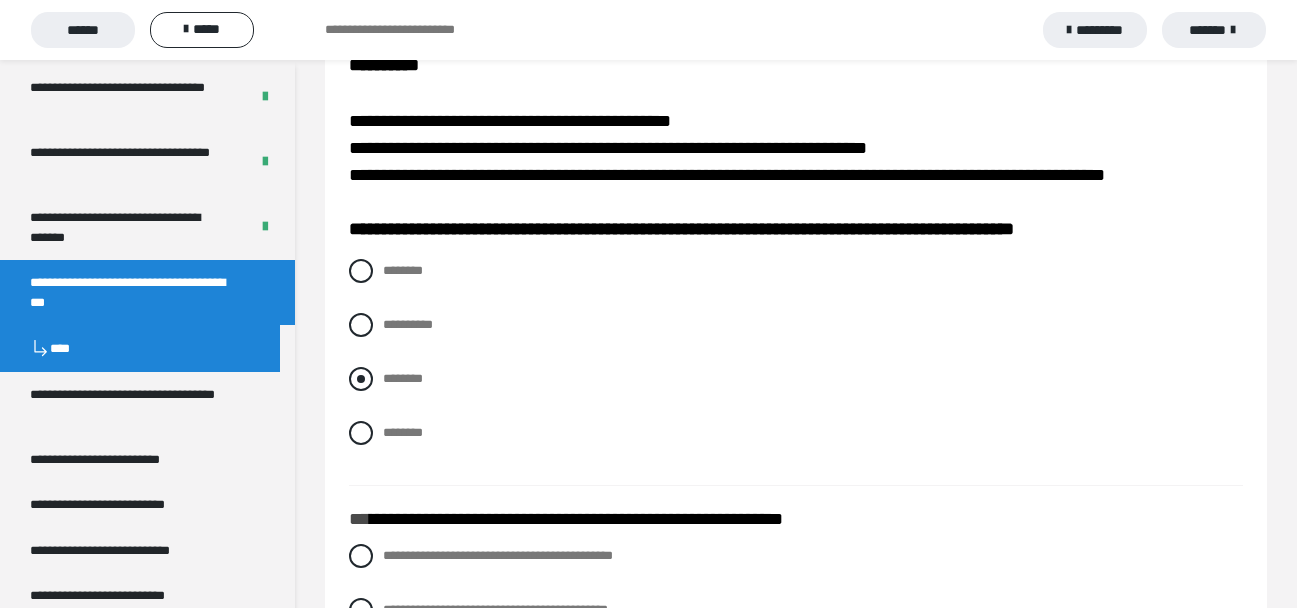 click at bounding box center [361, 379] 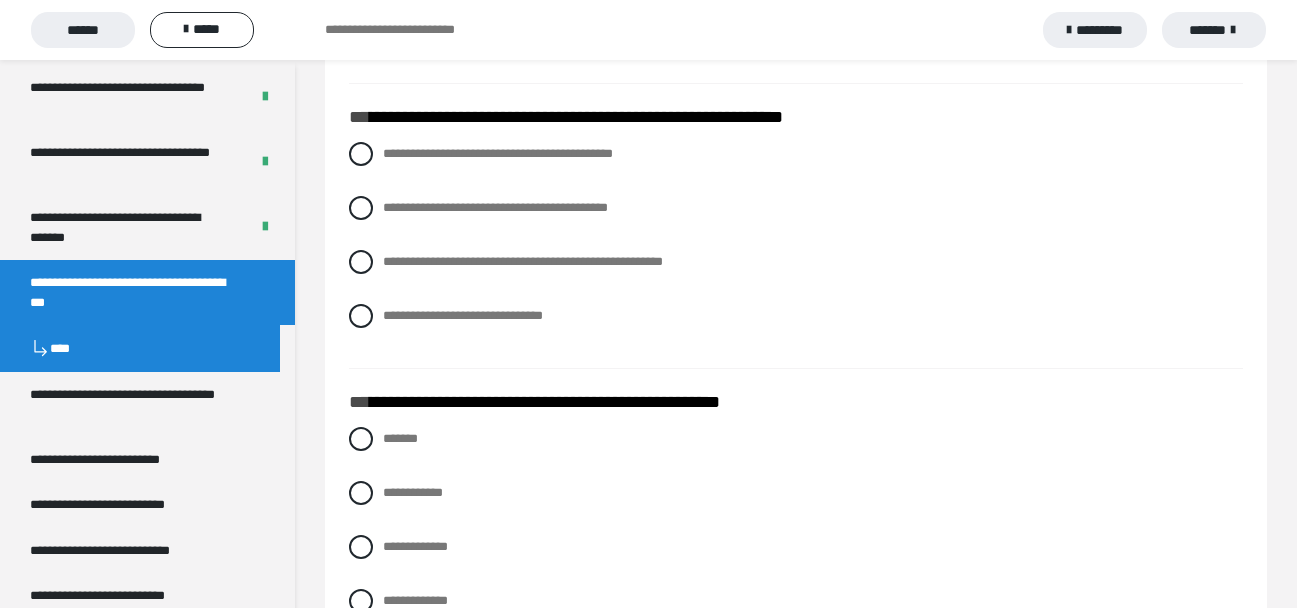 scroll, scrollTop: 2133, scrollLeft: 0, axis: vertical 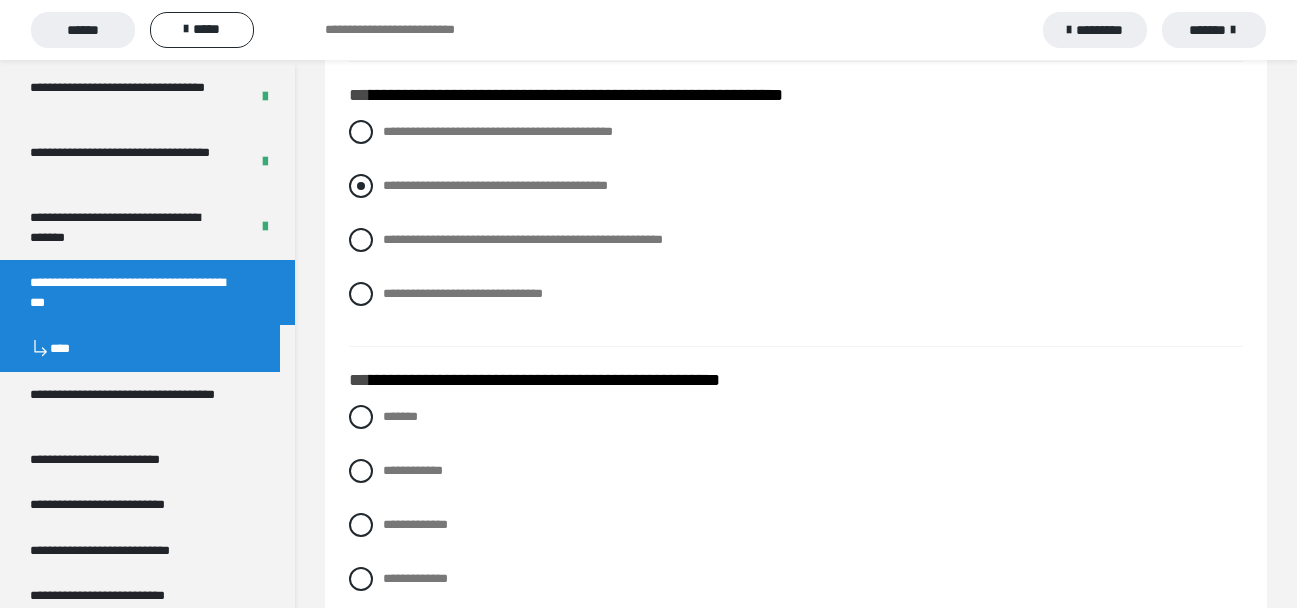click at bounding box center (361, 186) 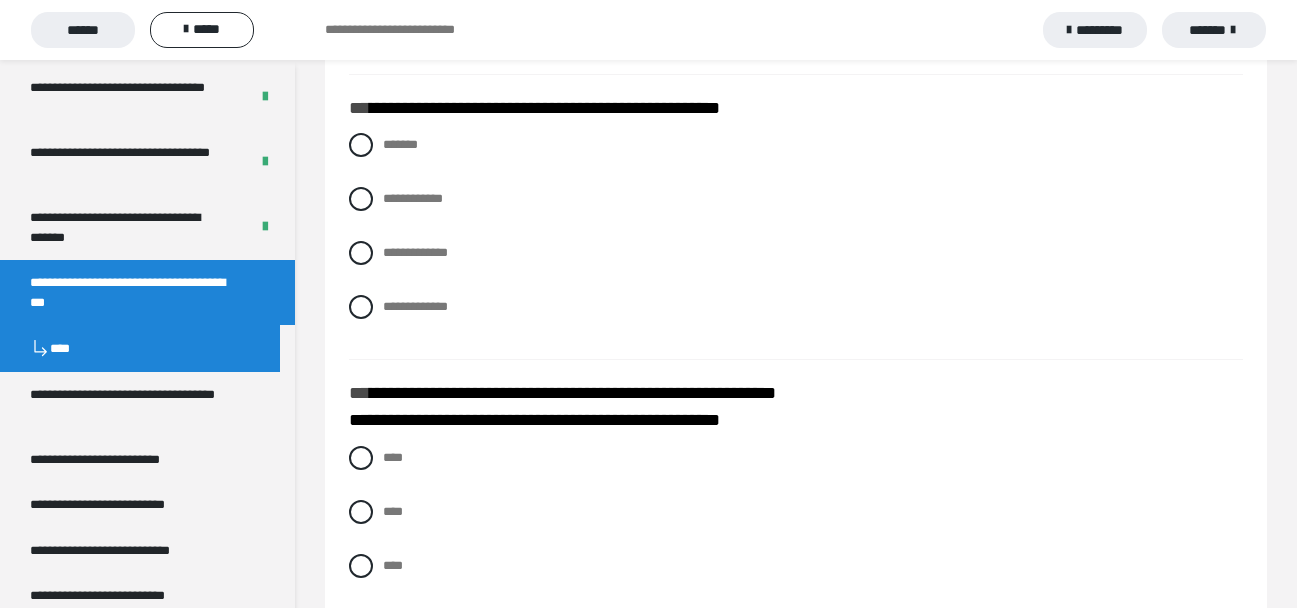 scroll, scrollTop: 2434, scrollLeft: 0, axis: vertical 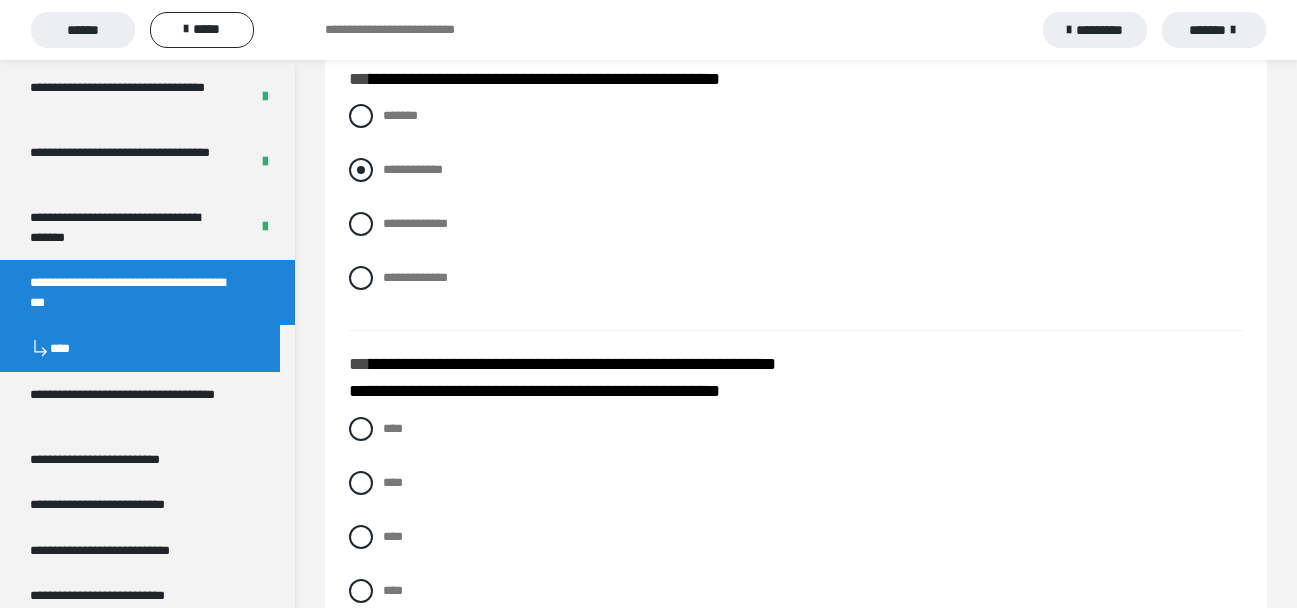 click at bounding box center (361, 170) 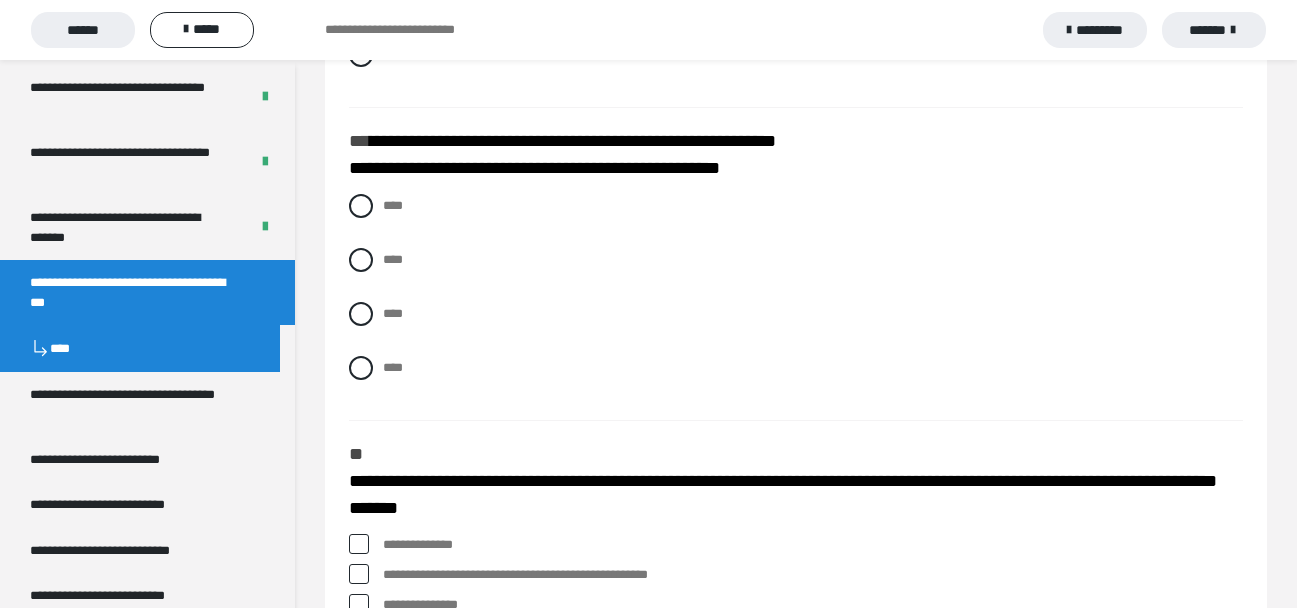 scroll, scrollTop: 2750, scrollLeft: 0, axis: vertical 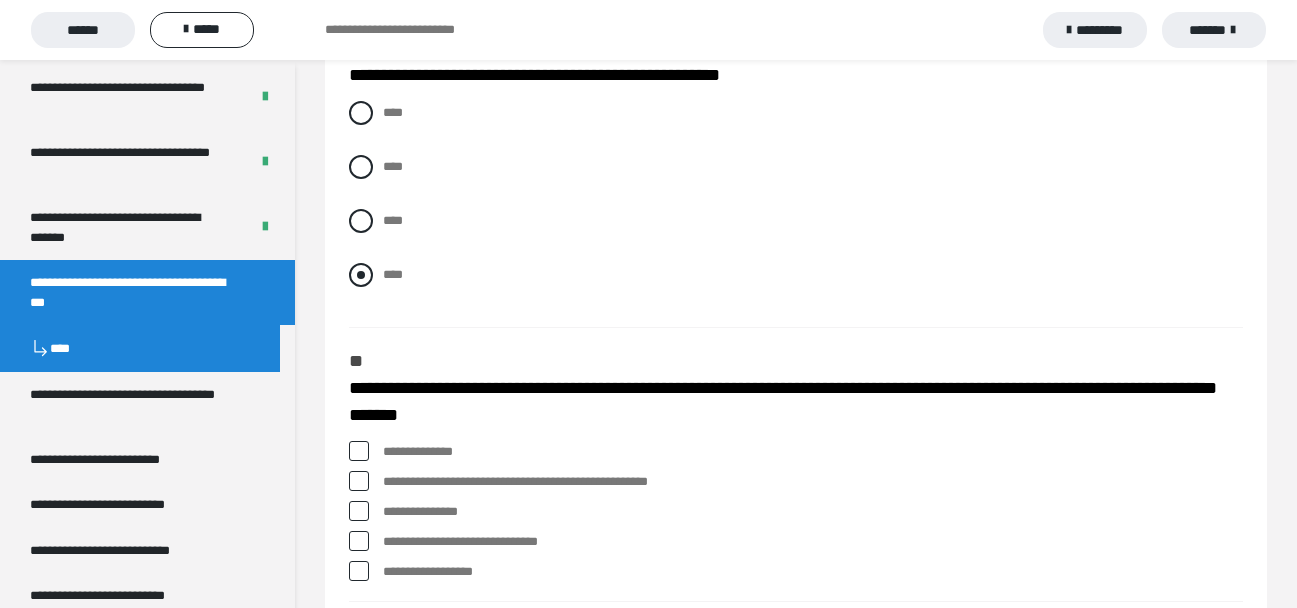 click at bounding box center [361, 275] 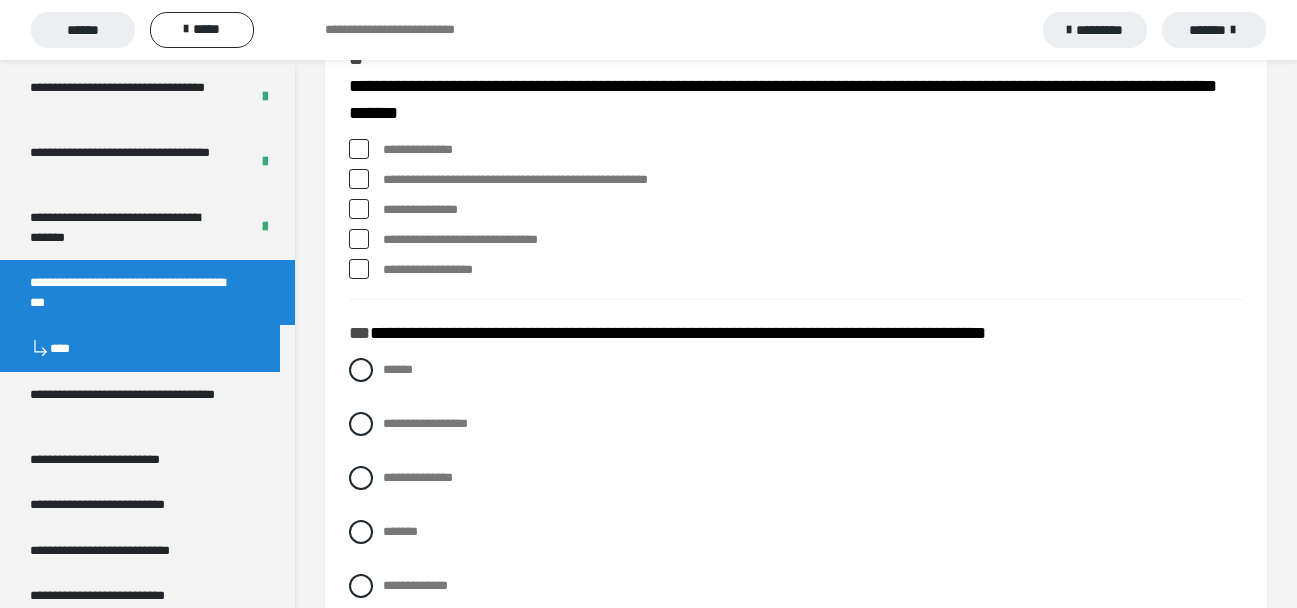 scroll, scrollTop: 3073, scrollLeft: 0, axis: vertical 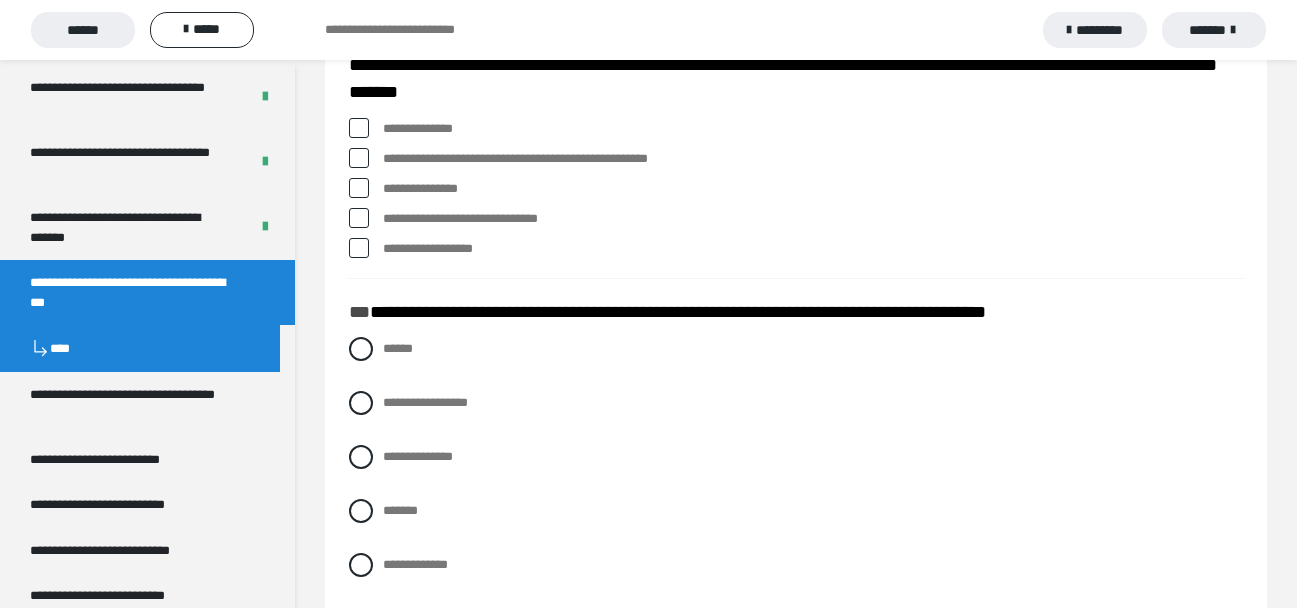 click at bounding box center (359, 188) 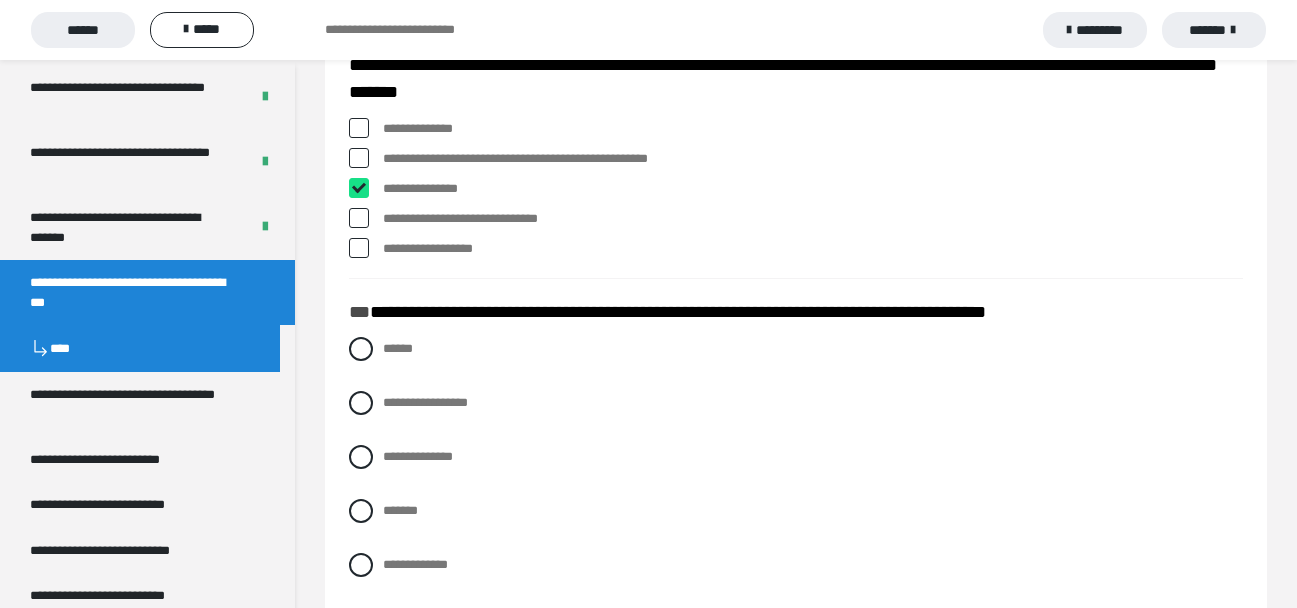 checkbox on "****" 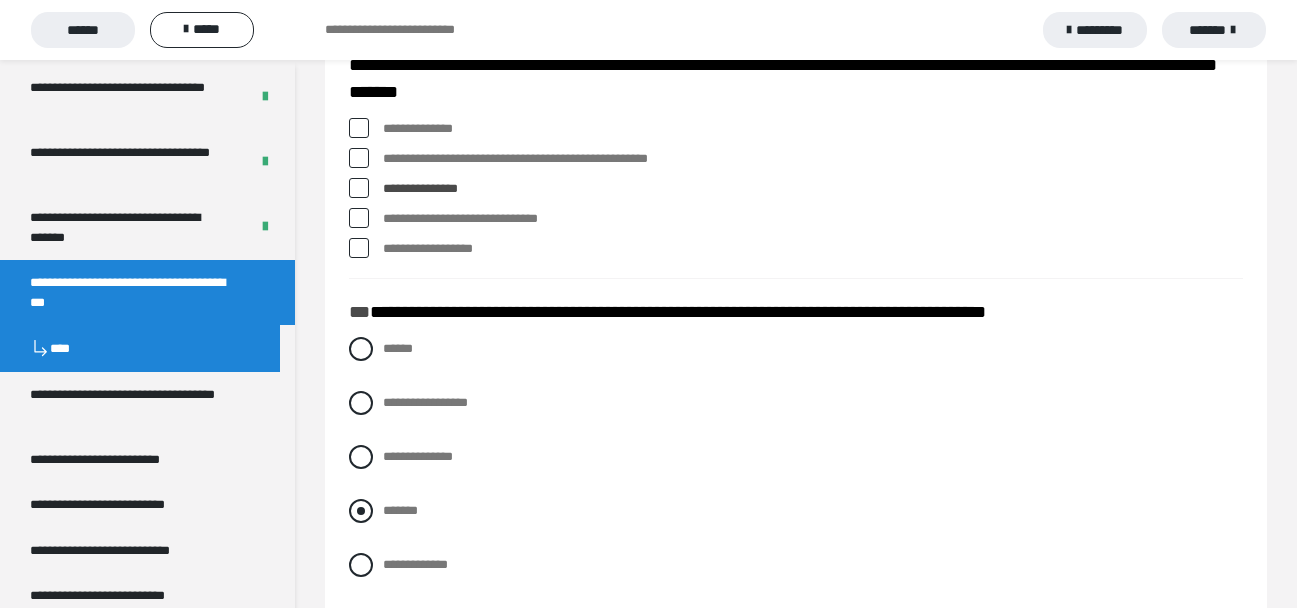 click at bounding box center (361, 511) 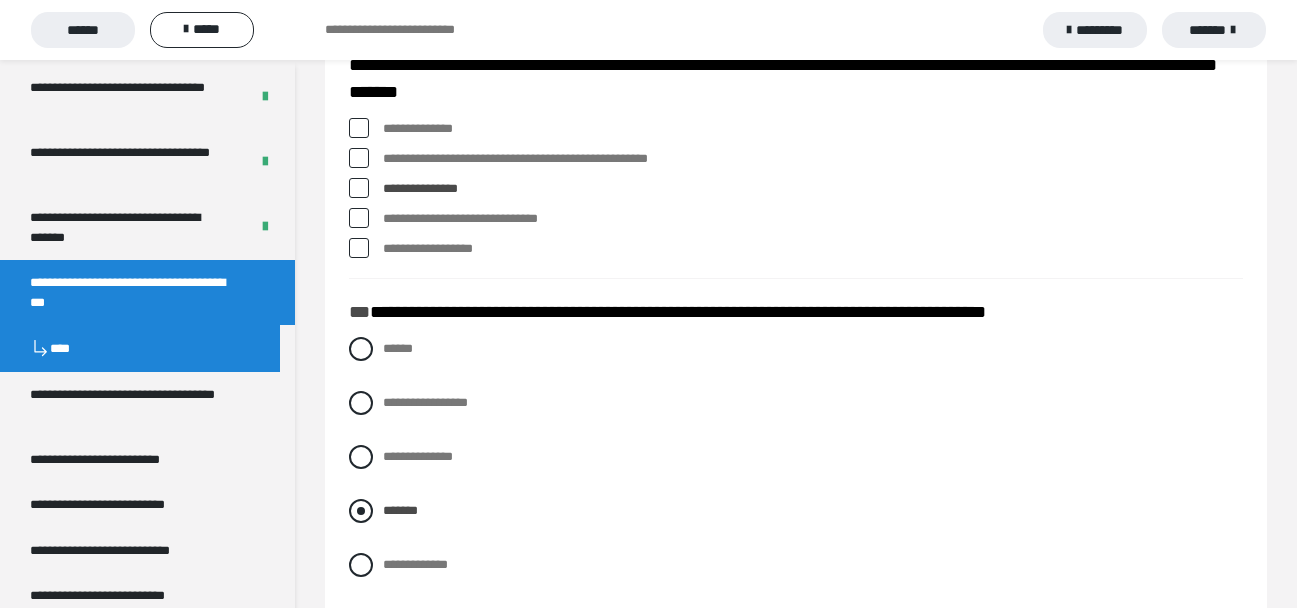click on "**********" at bounding box center [389, 559] 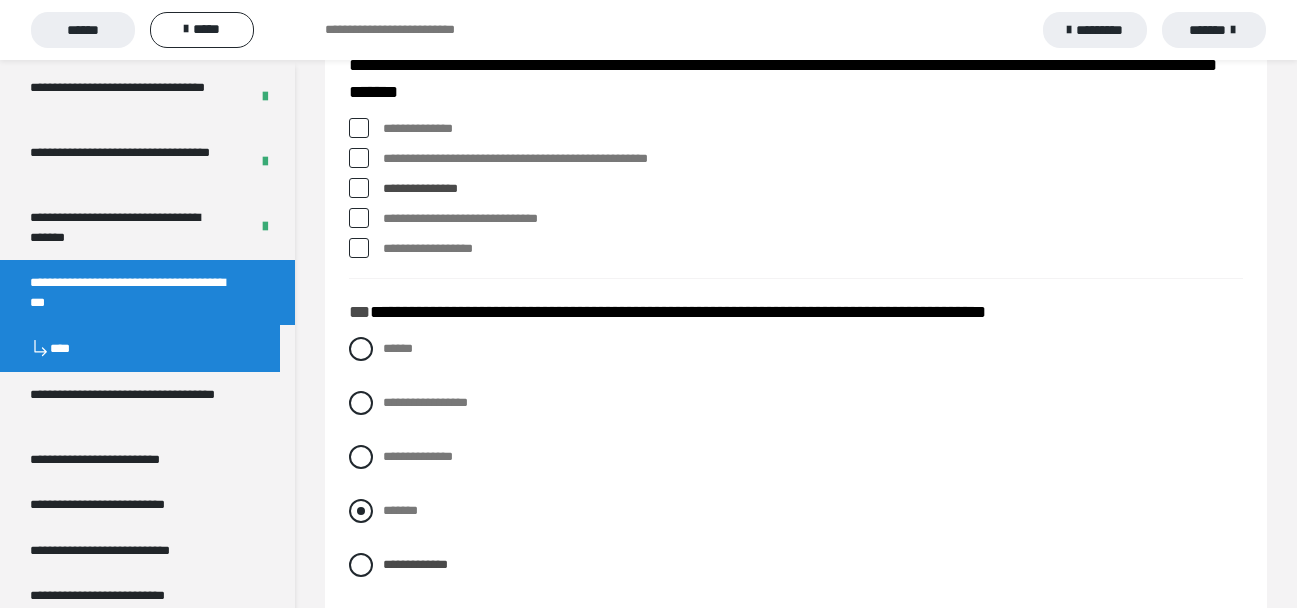 scroll, scrollTop: 3383, scrollLeft: 0, axis: vertical 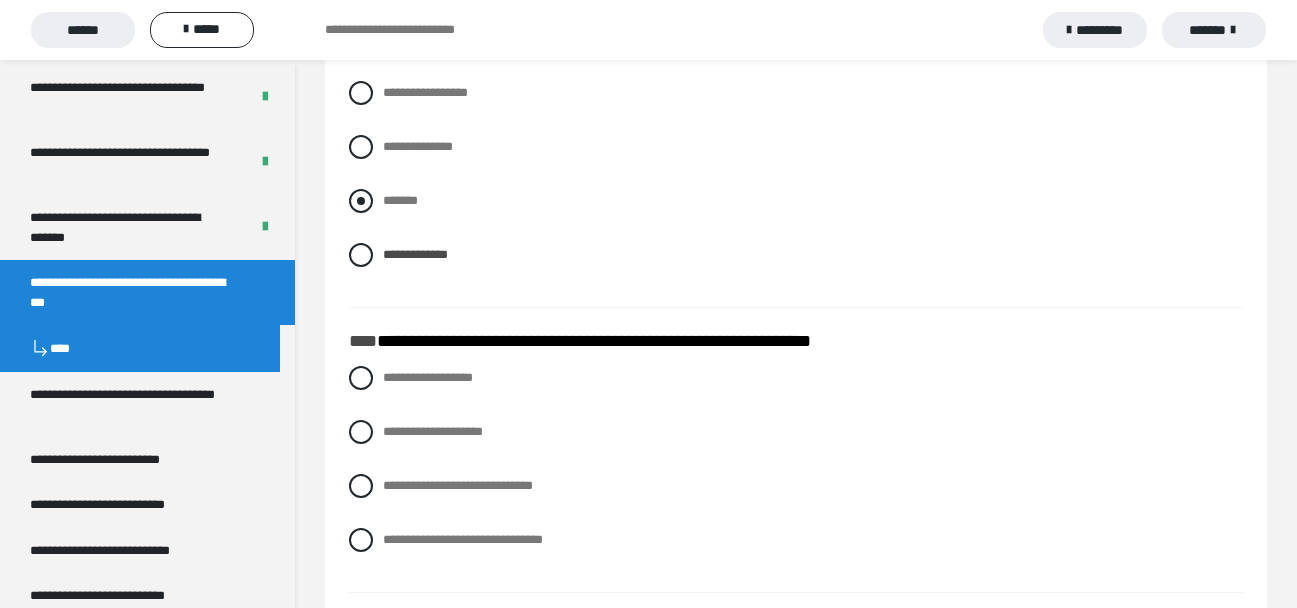 click at bounding box center (361, 201) 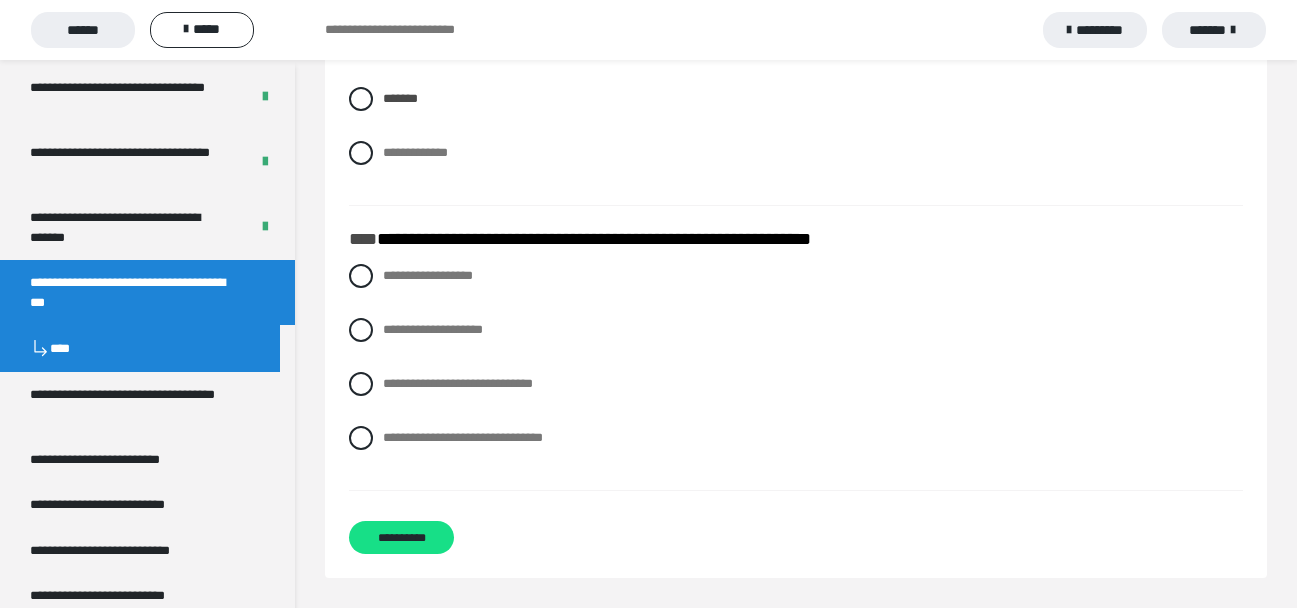 scroll, scrollTop: 3527, scrollLeft: 0, axis: vertical 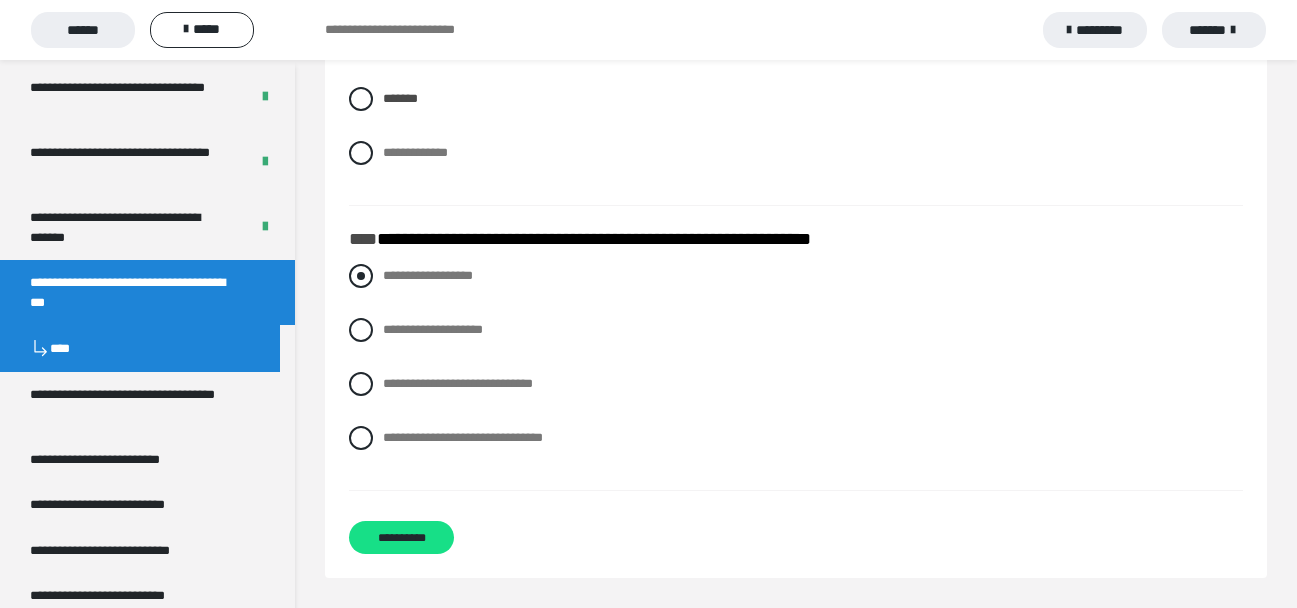 click at bounding box center [361, 276] 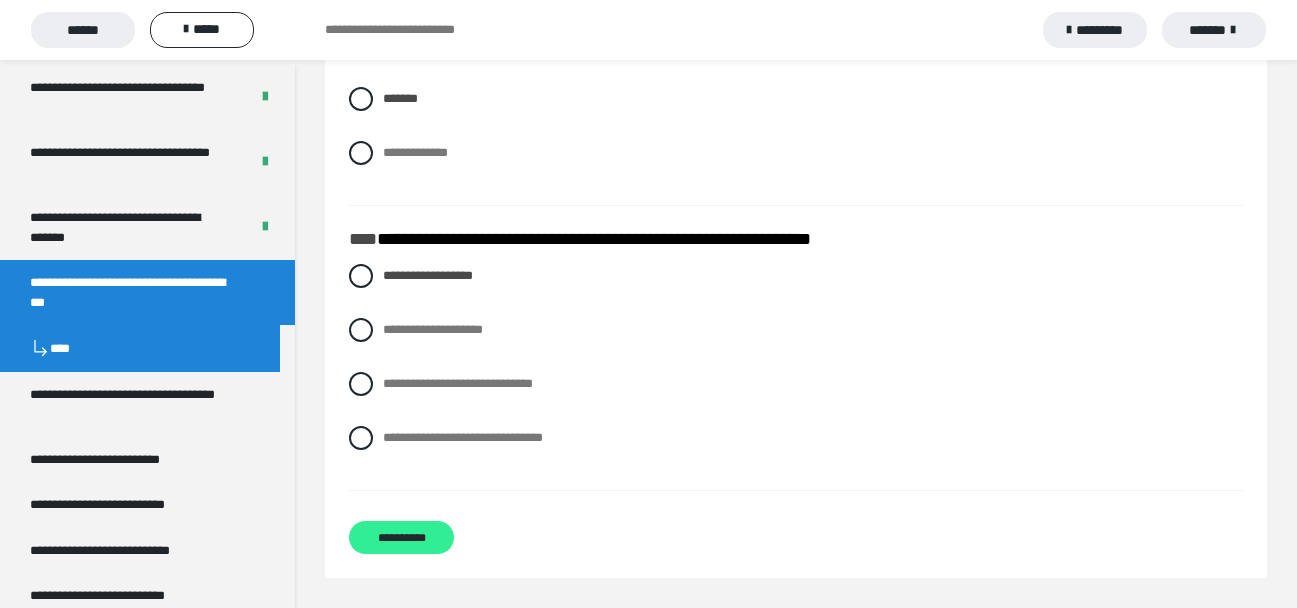 click on "**********" at bounding box center [401, 537] 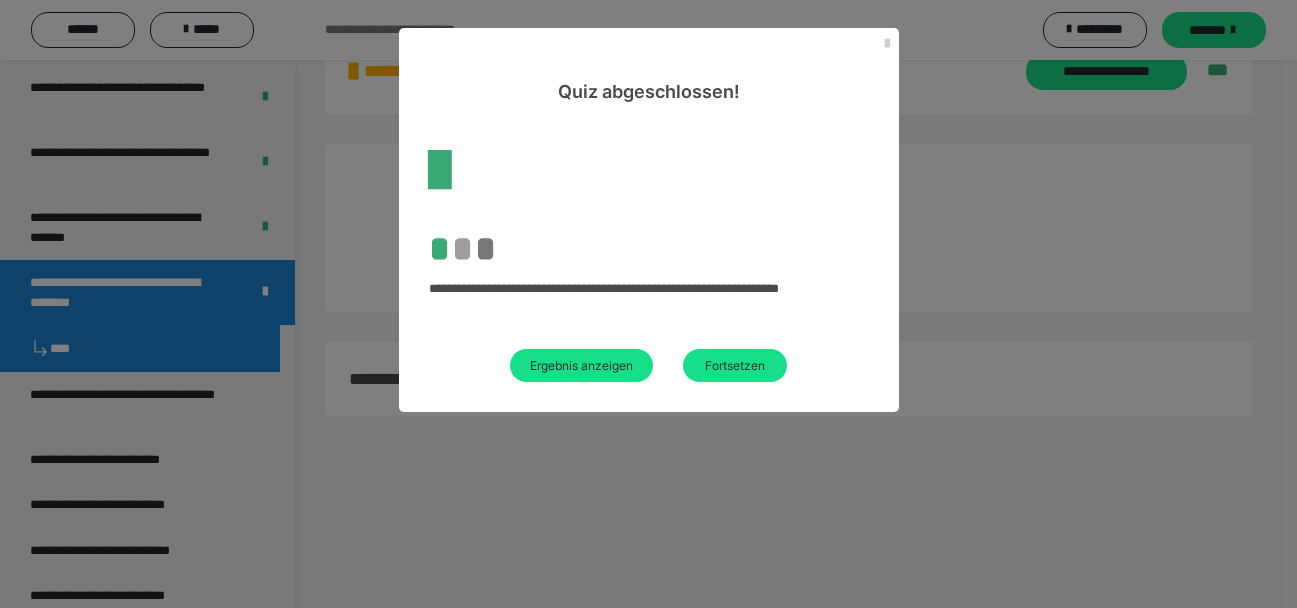 scroll, scrollTop: 860, scrollLeft: 0, axis: vertical 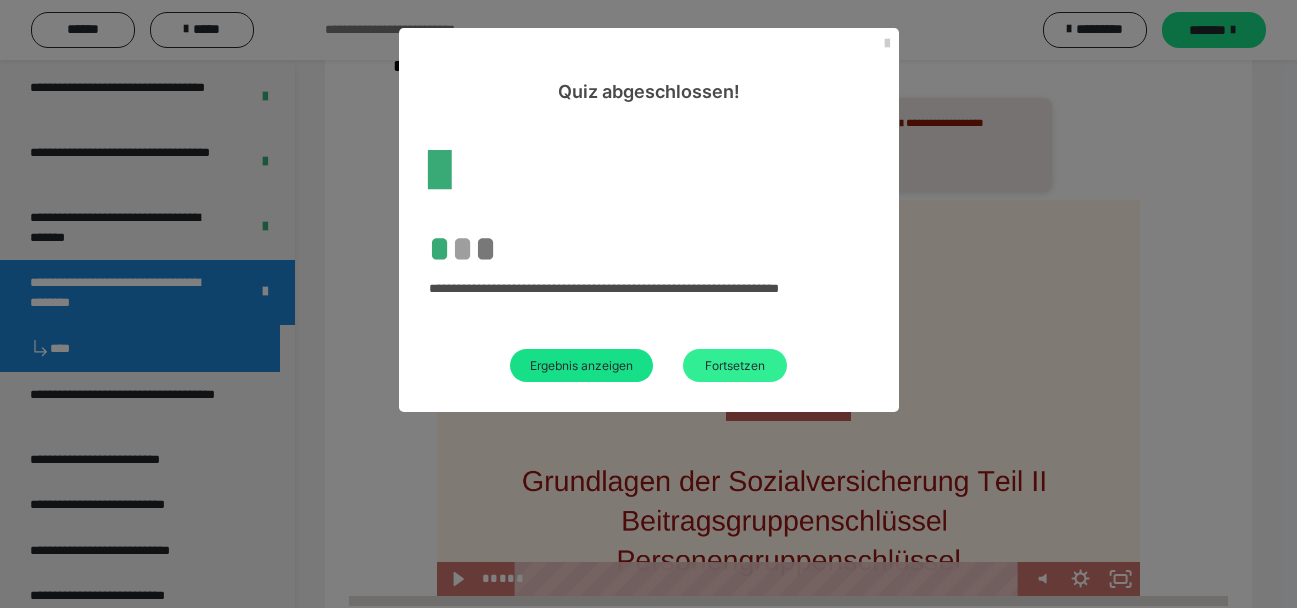 click on "Fortsetzen" at bounding box center (735, 365) 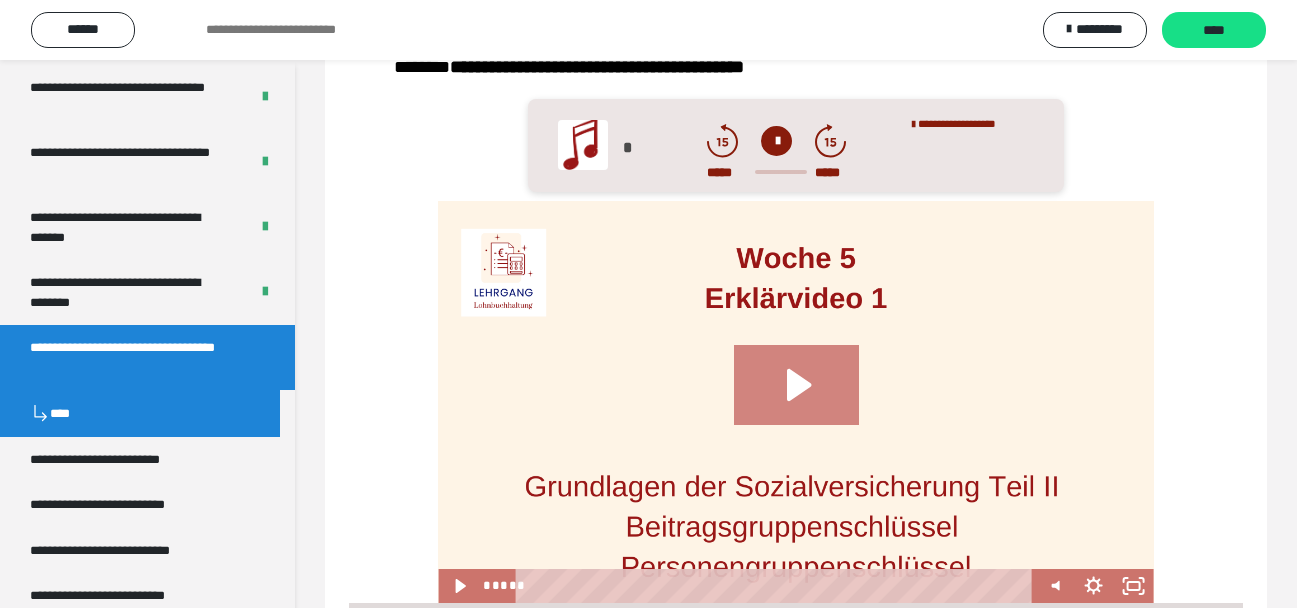 scroll, scrollTop: 394, scrollLeft: 0, axis: vertical 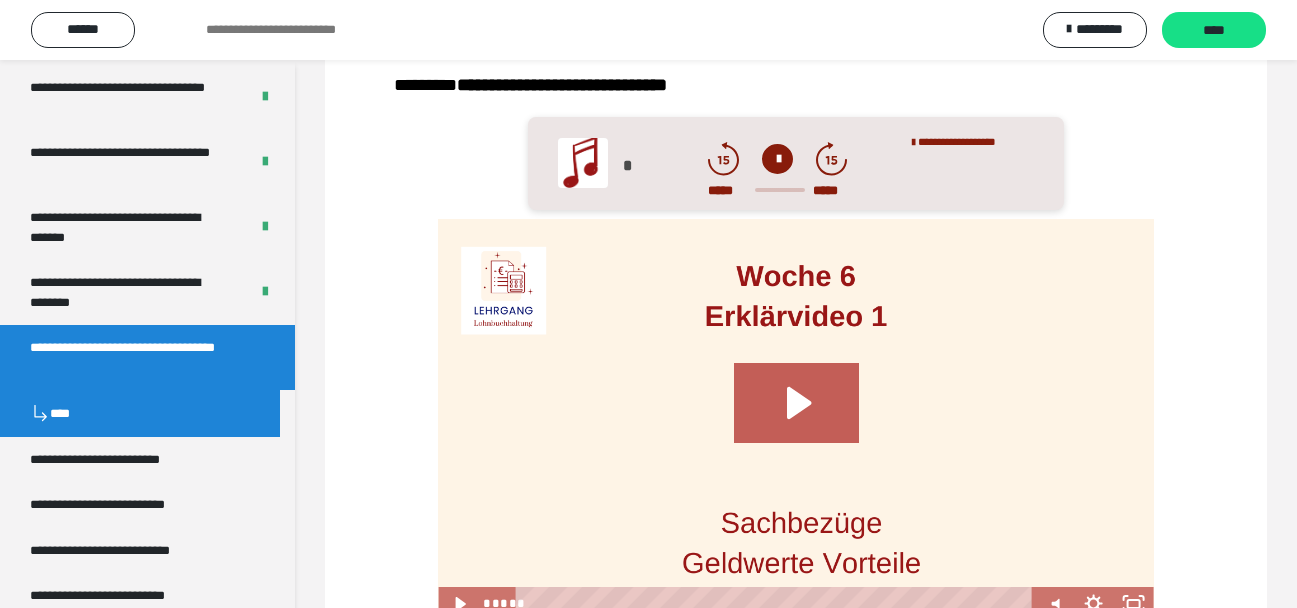click 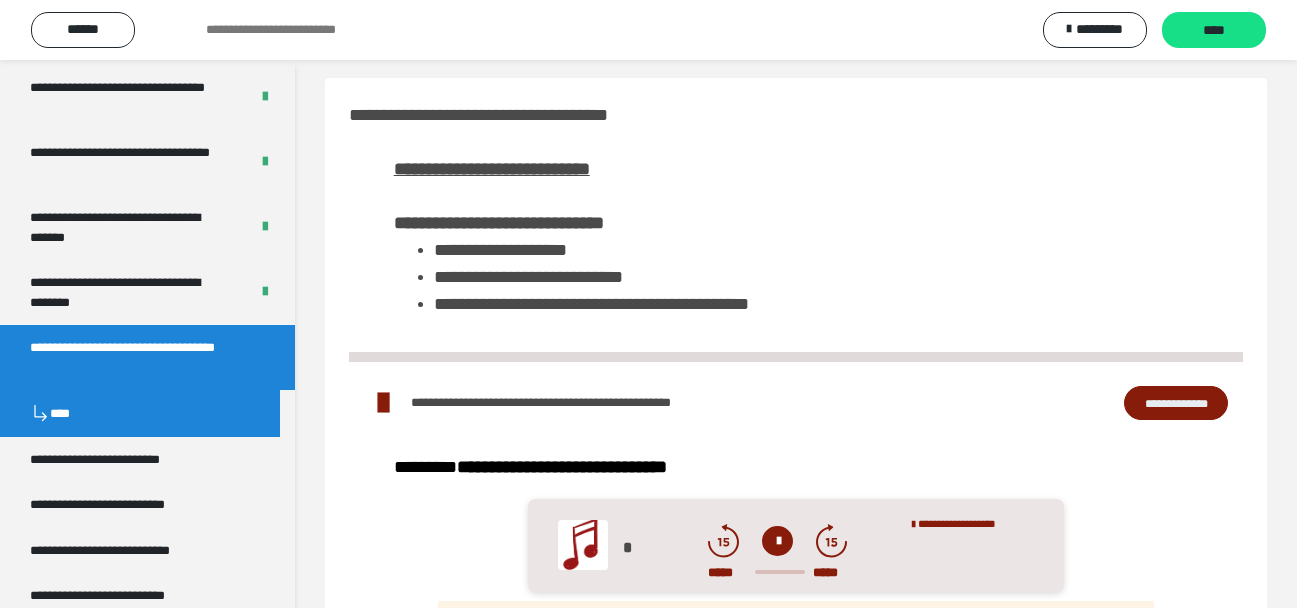 scroll, scrollTop: 0, scrollLeft: 0, axis: both 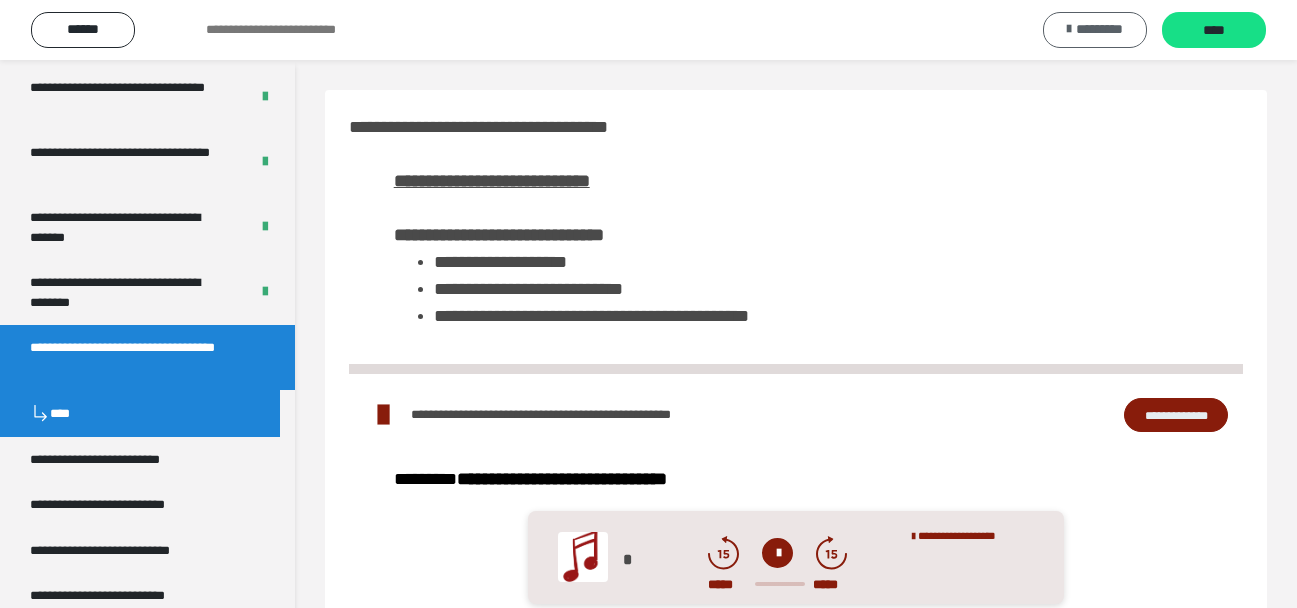 click on "*********" at bounding box center [1095, 30] 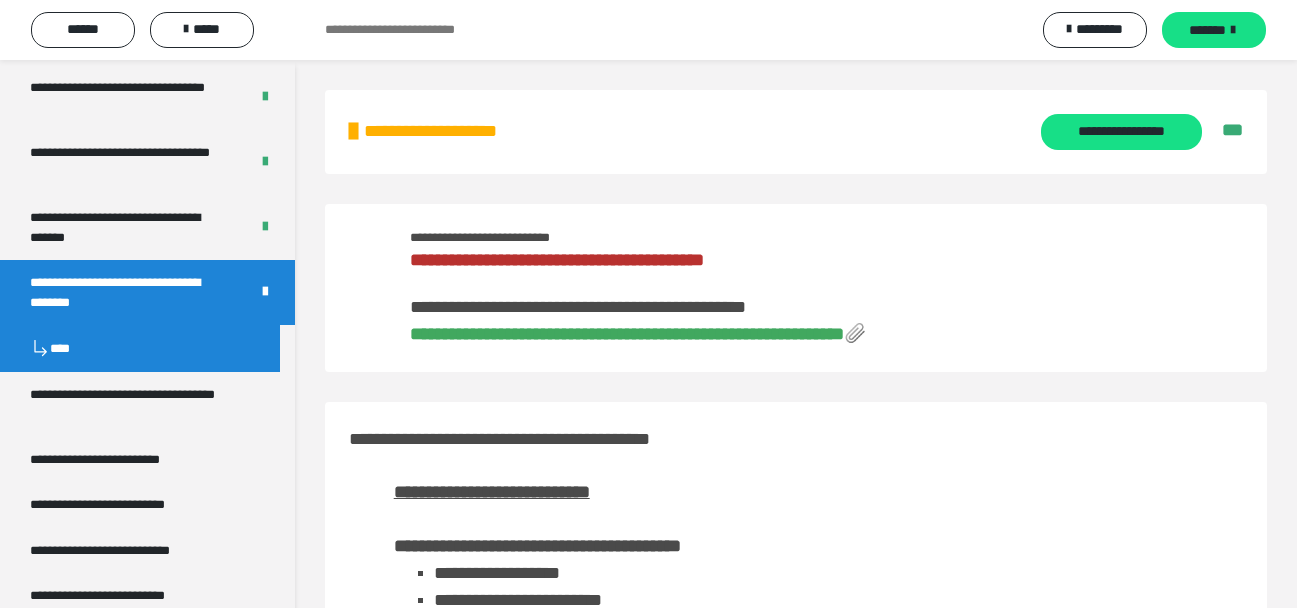 click on "**********" at bounding box center (627, 334) 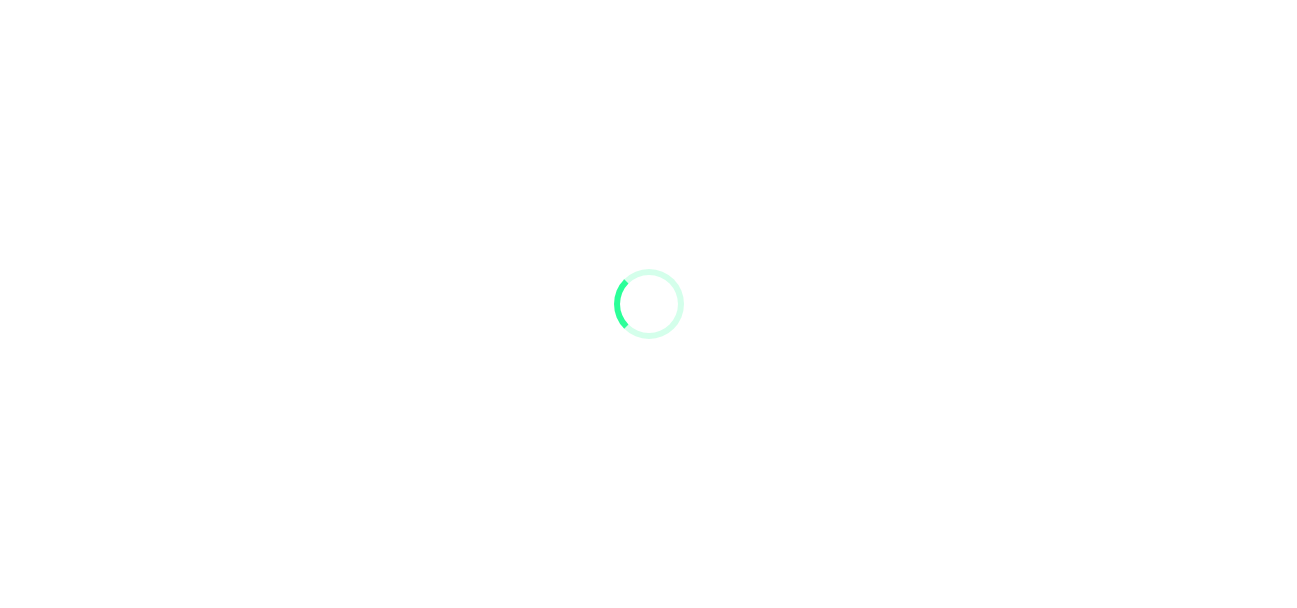 scroll, scrollTop: 0, scrollLeft: 0, axis: both 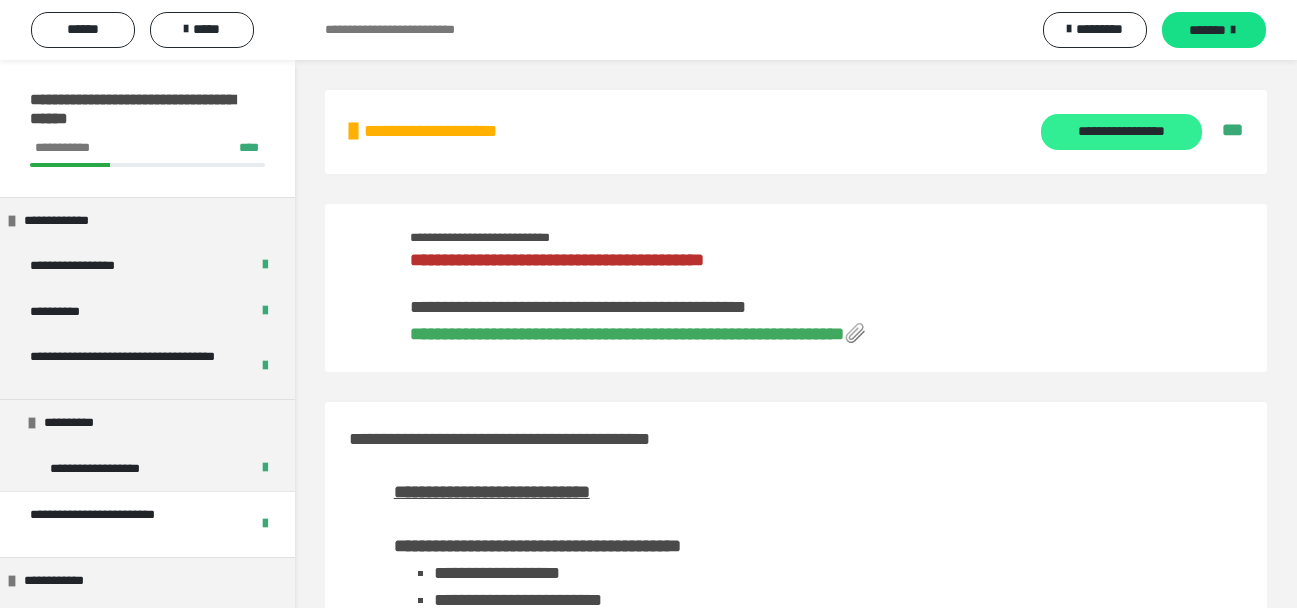 click on "**********" at bounding box center [1121, 132] 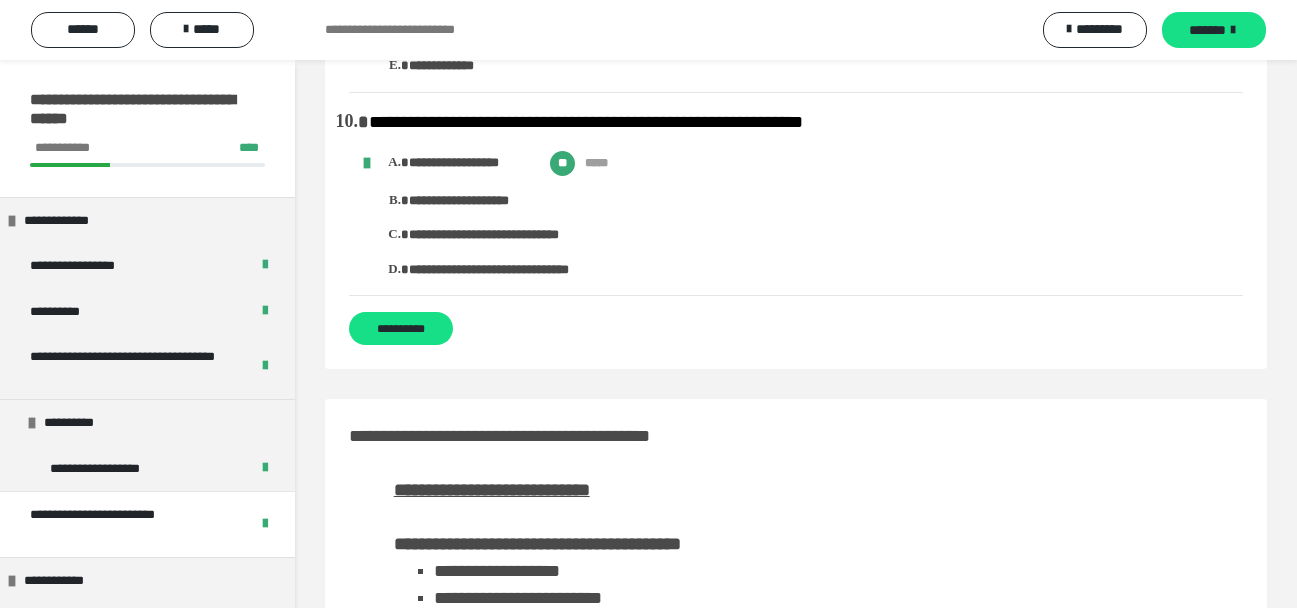 scroll, scrollTop: 2659, scrollLeft: 0, axis: vertical 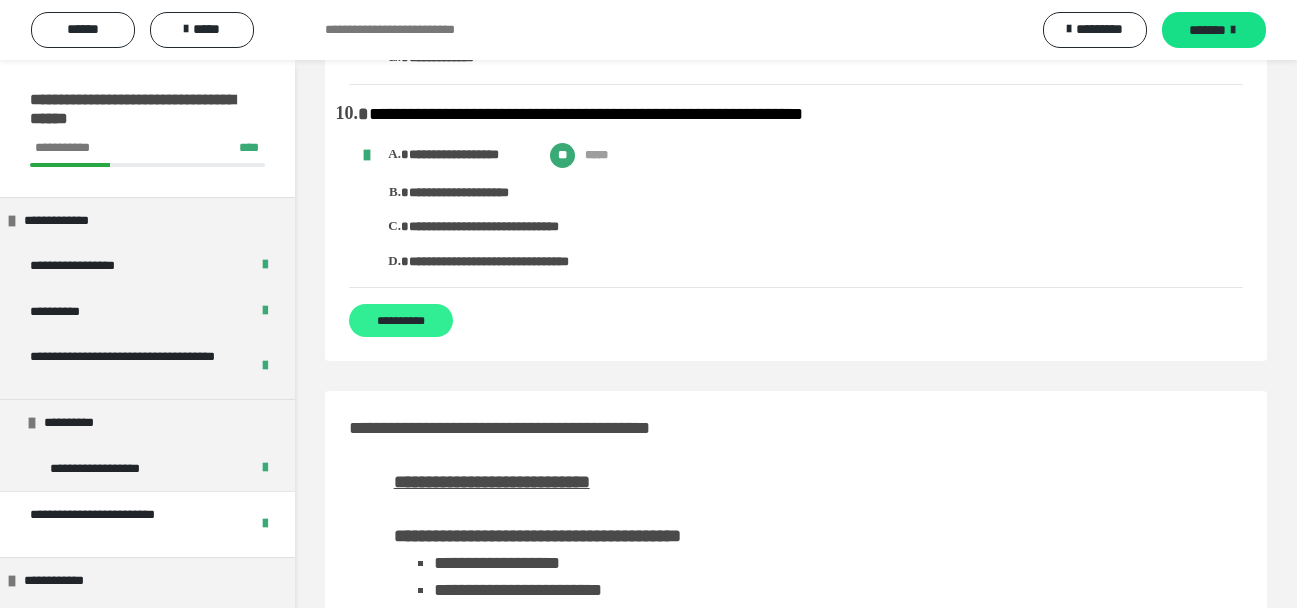 click on "**********" at bounding box center [401, 320] 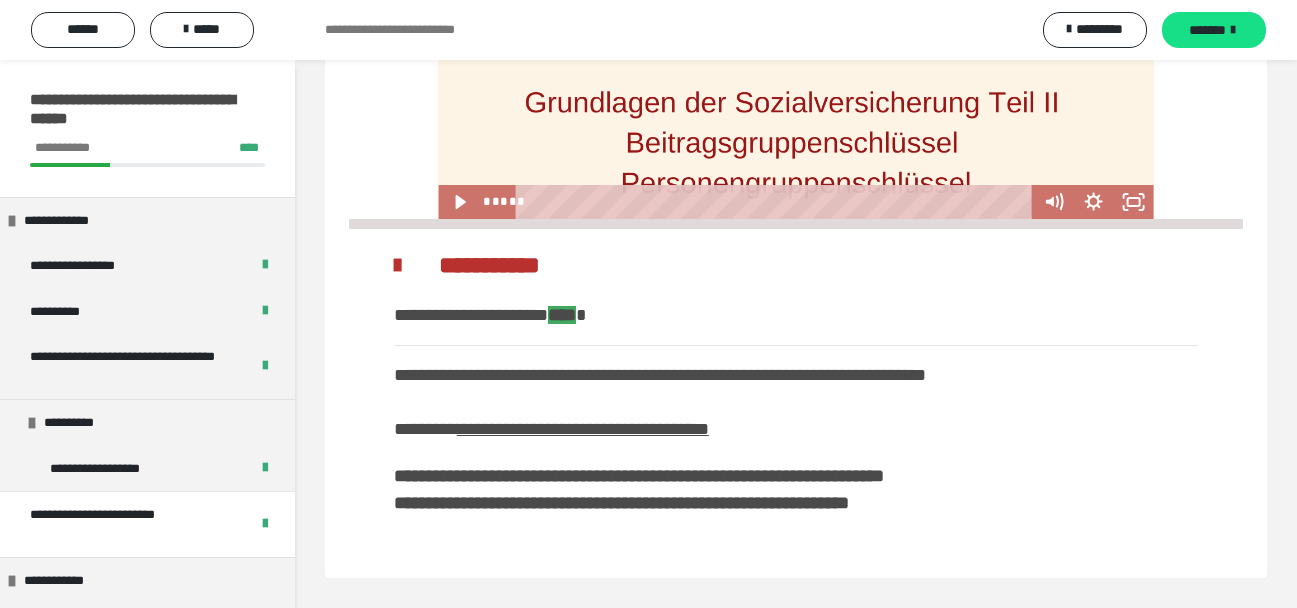 scroll, scrollTop: 0, scrollLeft: 0, axis: both 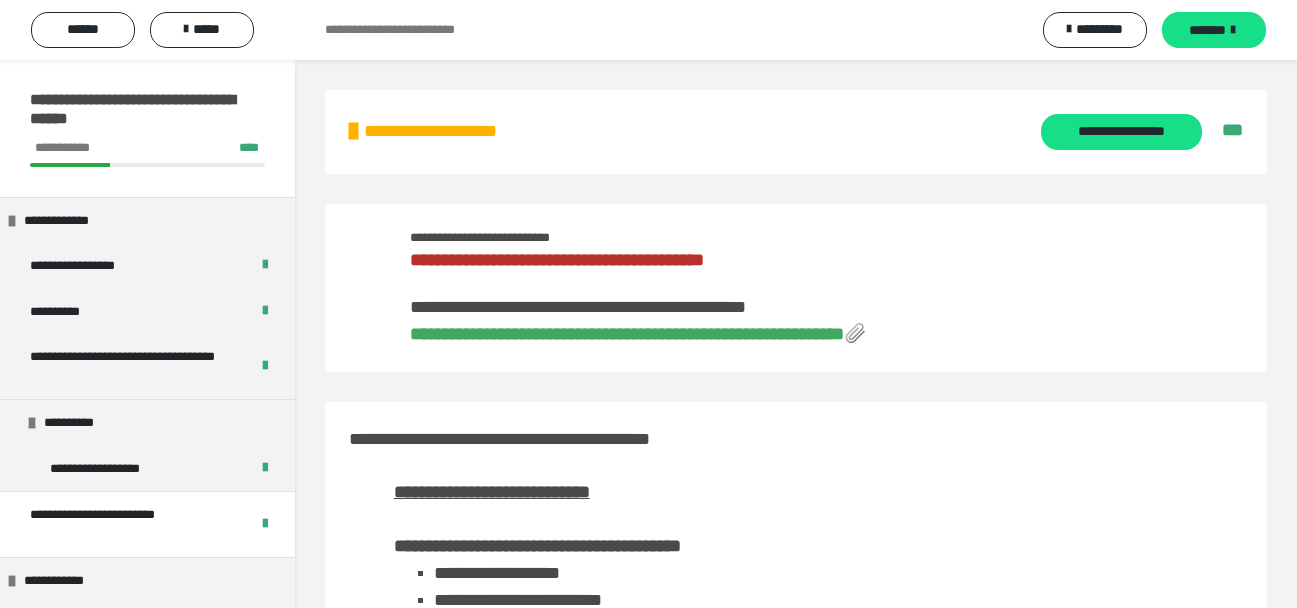 click on "**********" at bounding box center [627, 334] 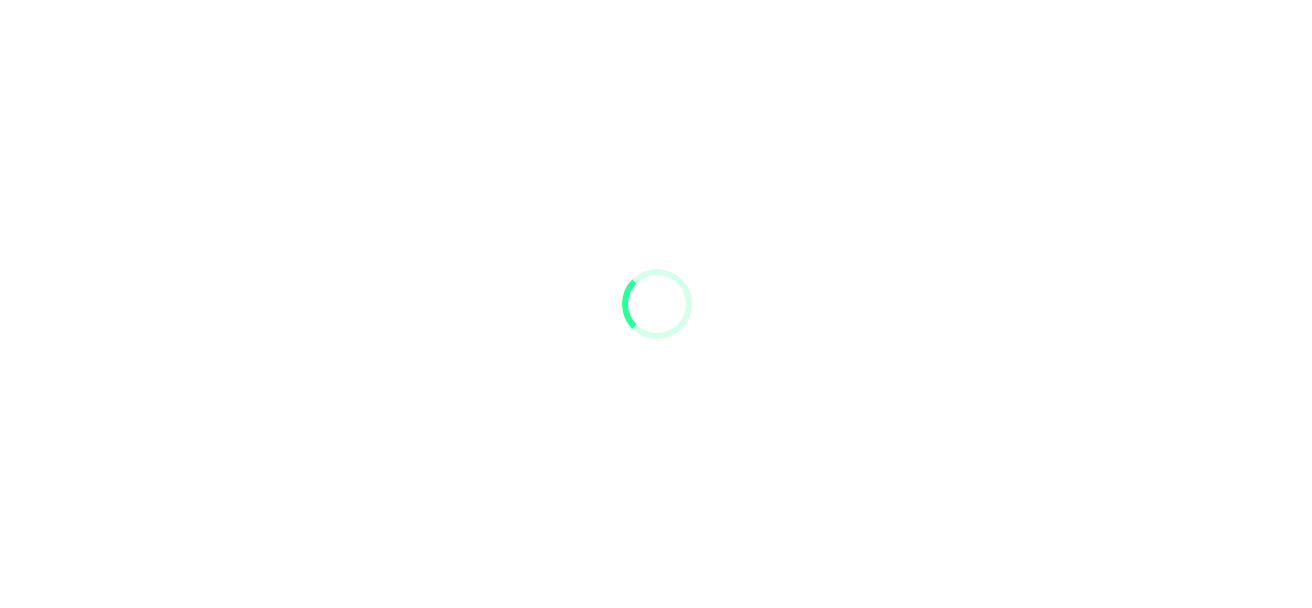 scroll, scrollTop: 0, scrollLeft: 0, axis: both 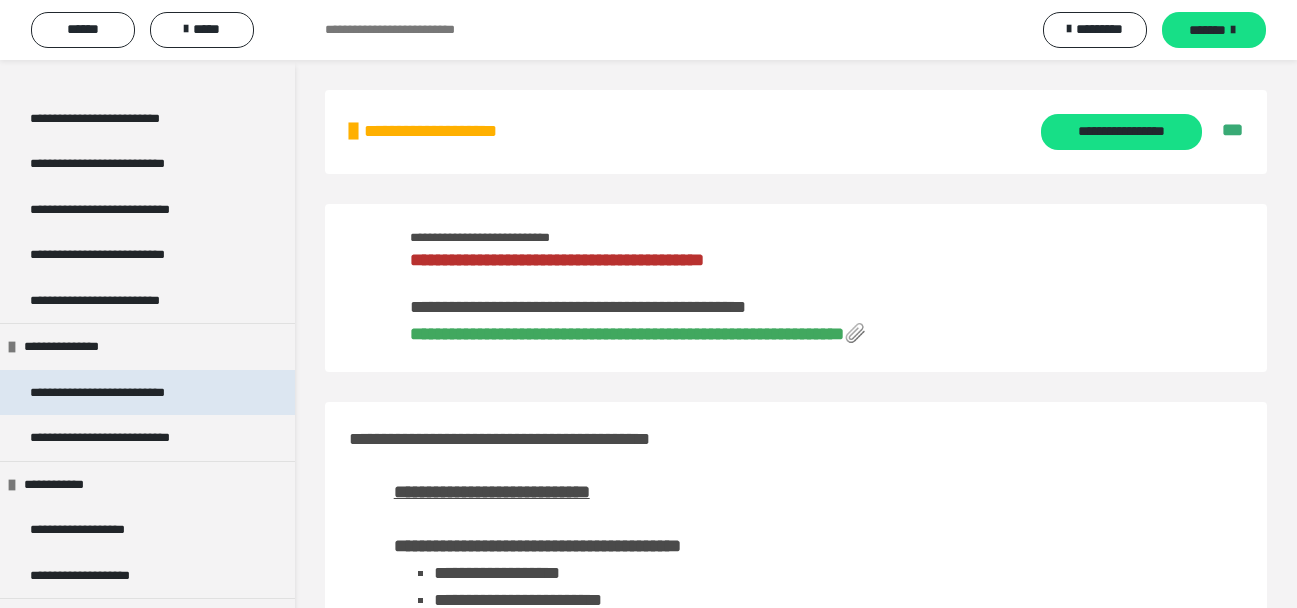 click on "**********" at bounding box center (122, 393) 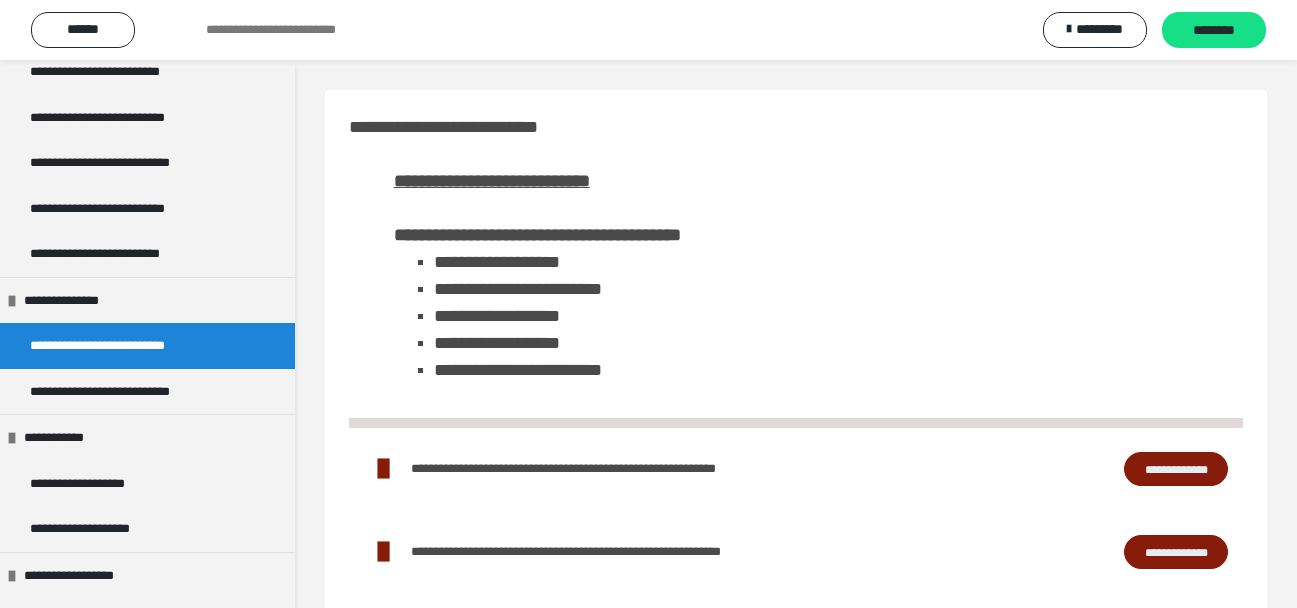 scroll, scrollTop: 878, scrollLeft: 0, axis: vertical 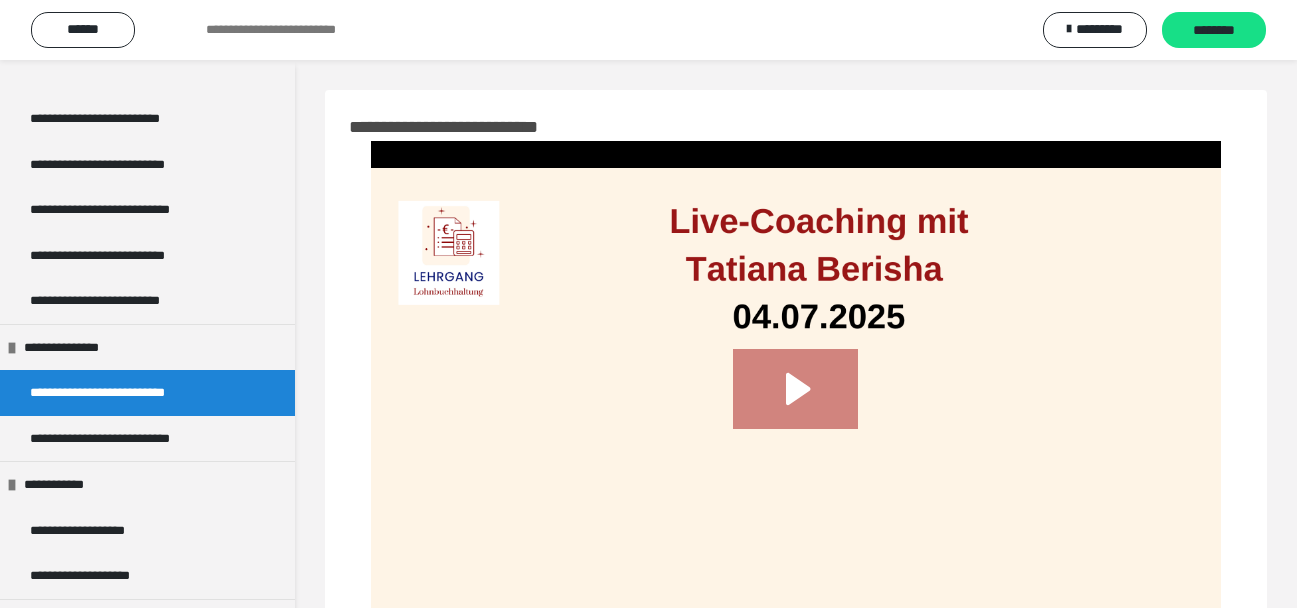 click 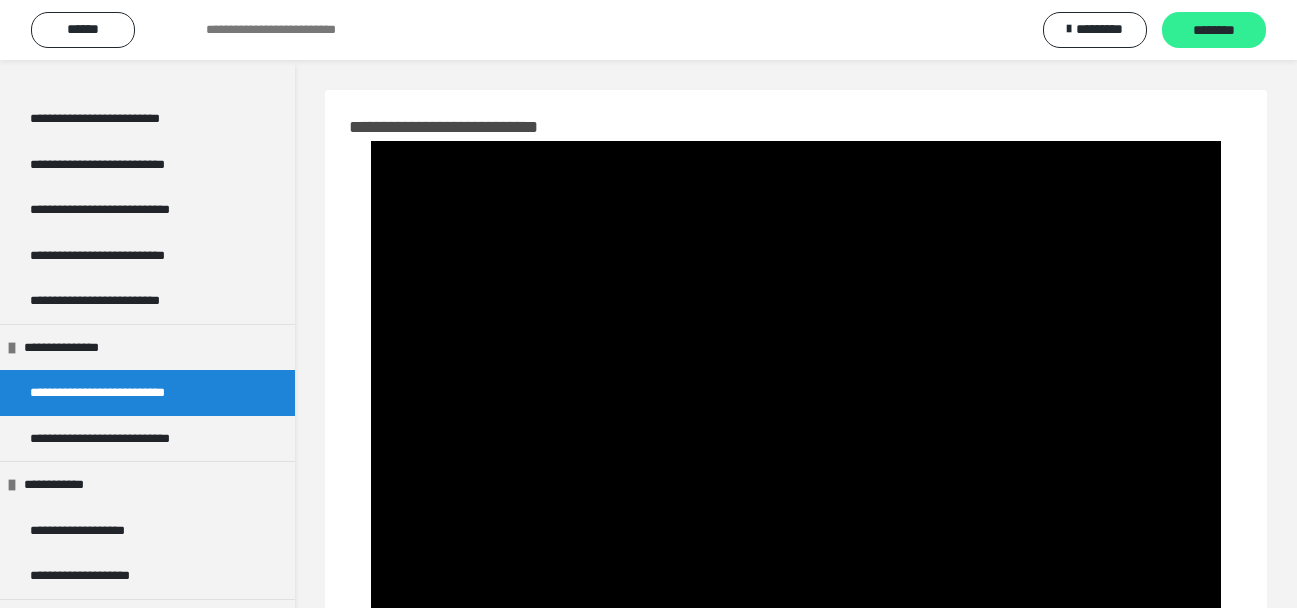 click on "********" at bounding box center (1214, 31) 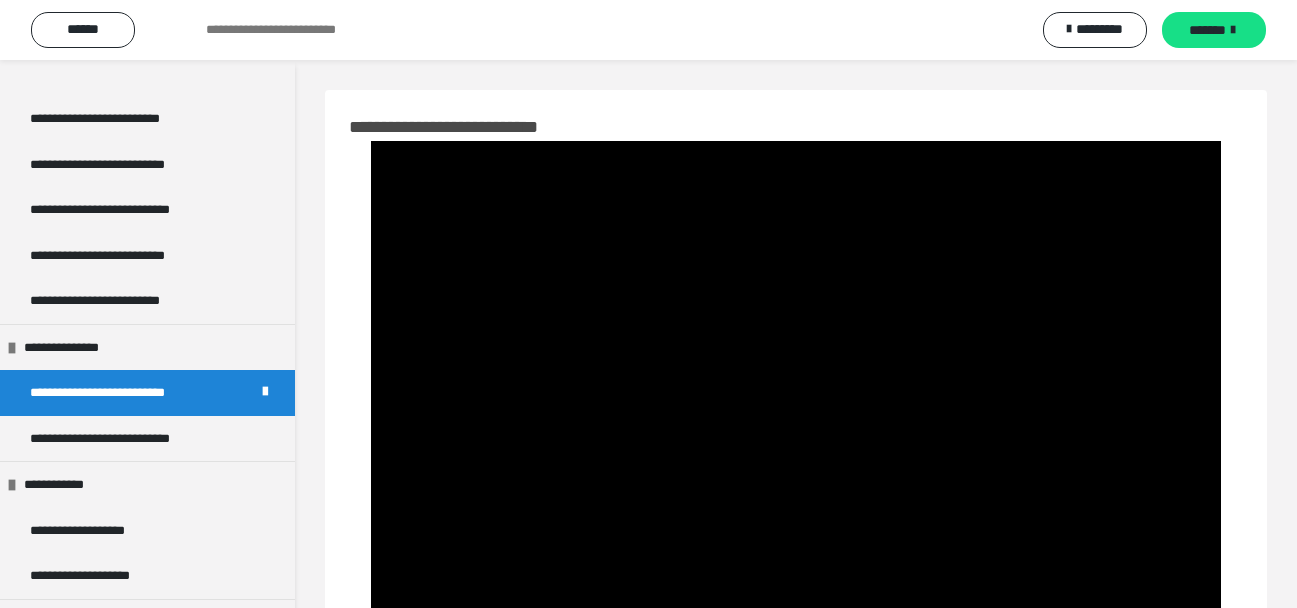 click on "*******" at bounding box center [1207, 30] 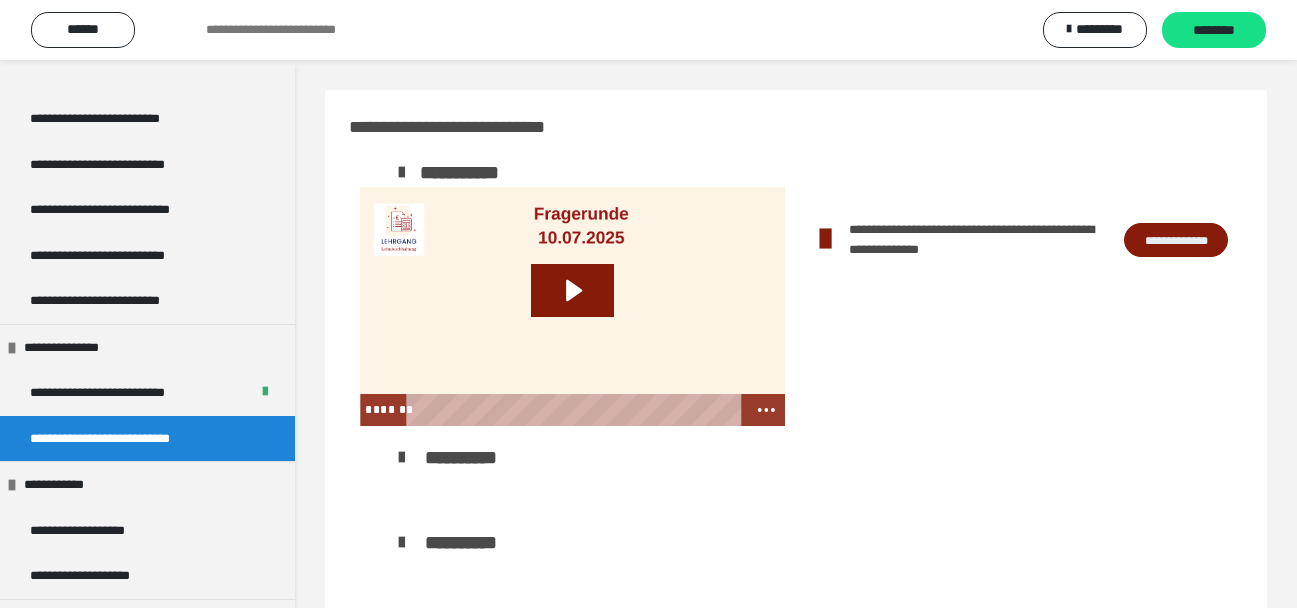 click on "**********" at bounding box center (1176, 240) 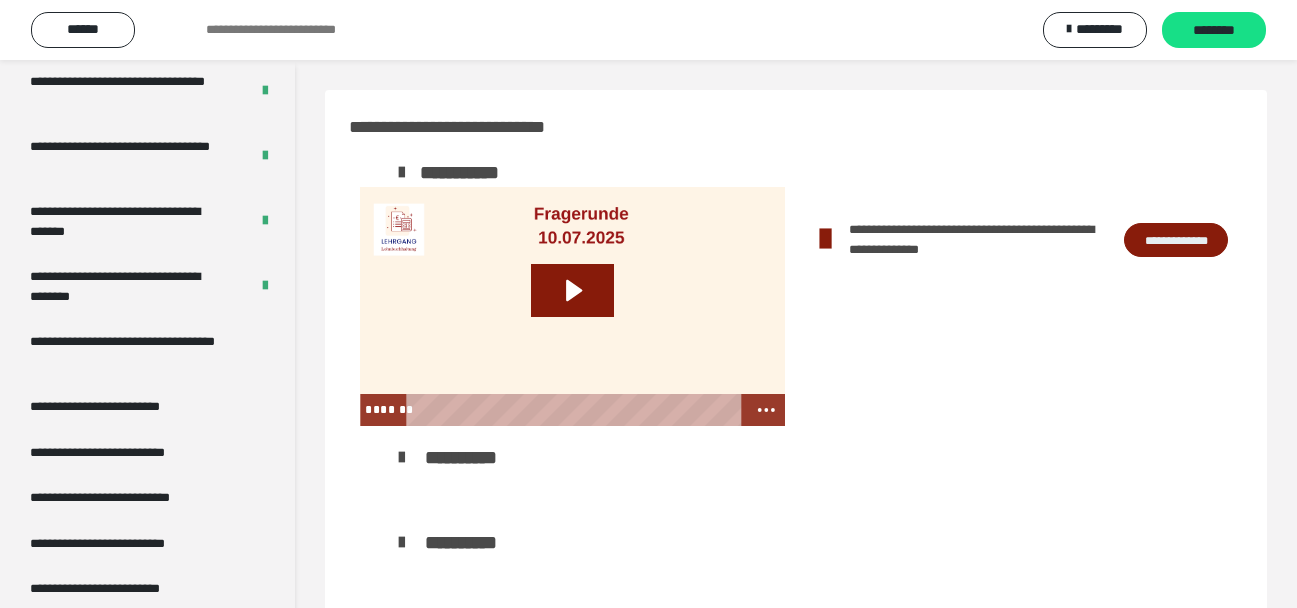 scroll, scrollTop: 579, scrollLeft: 0, axis: vertical 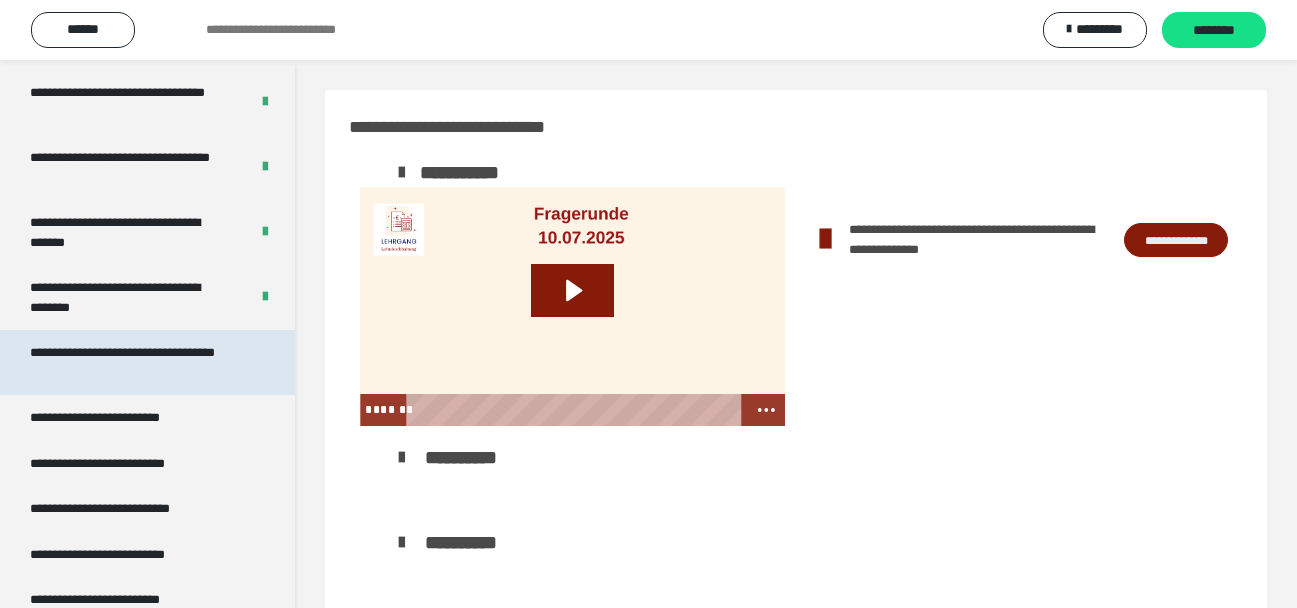 click on "**********" at bounding box center (147, 362) 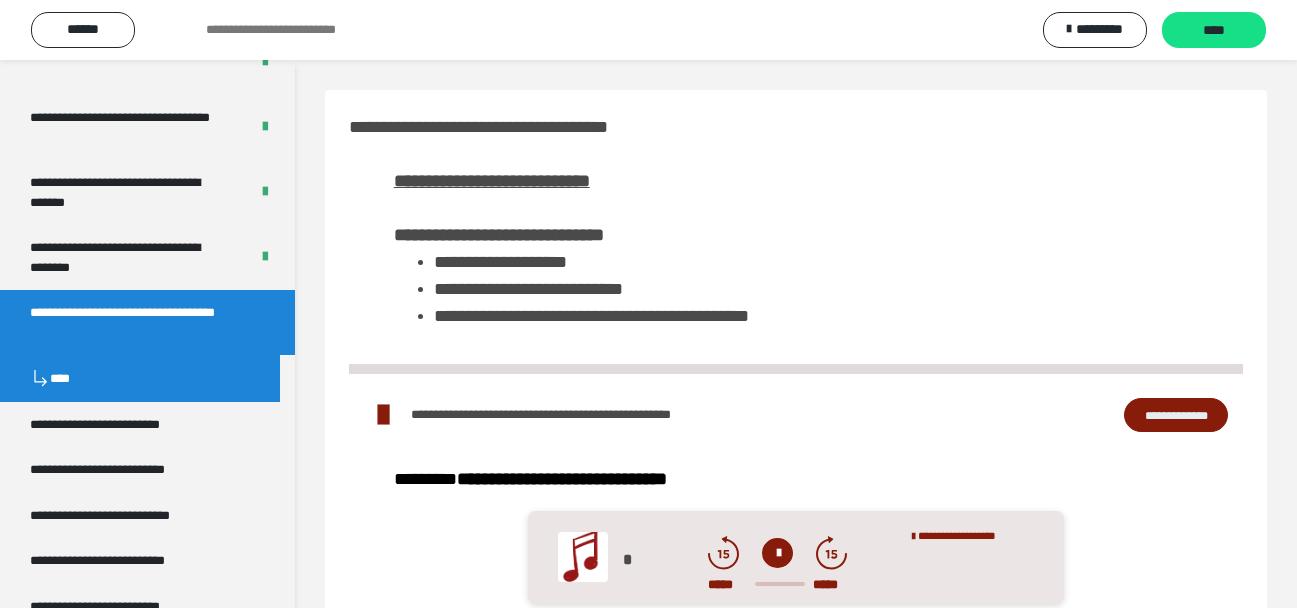 scroll, scrollTop: 739, scrollLeft: 0, axis: vertical 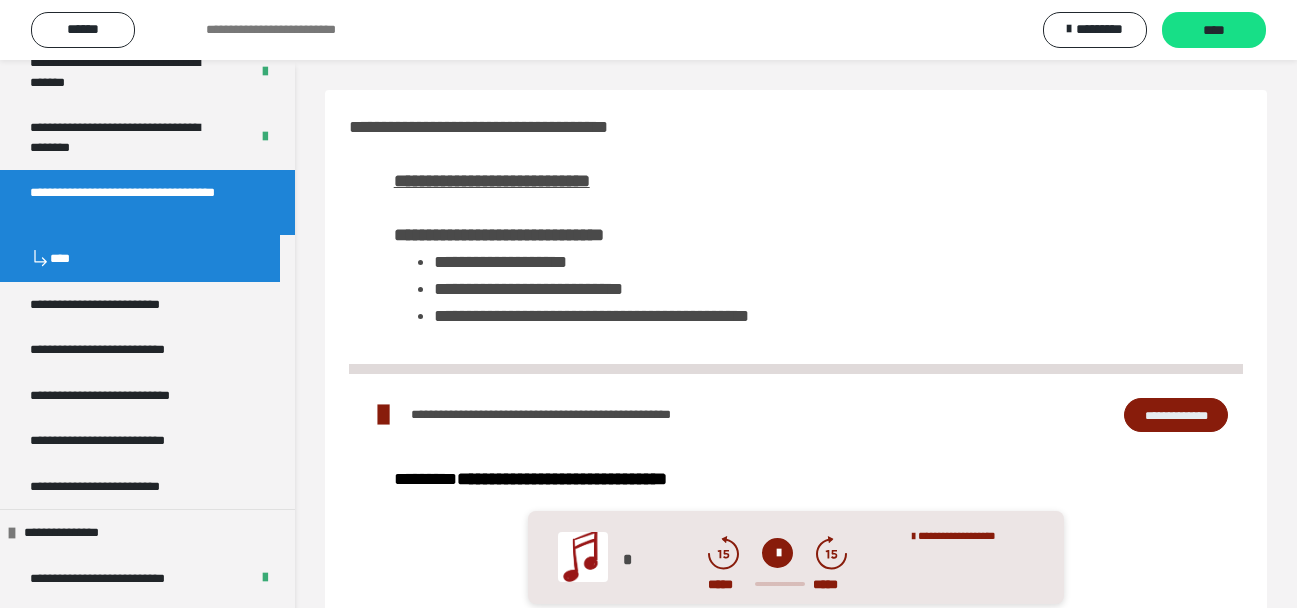 click on "**********" at bounding box center [1176, 415] 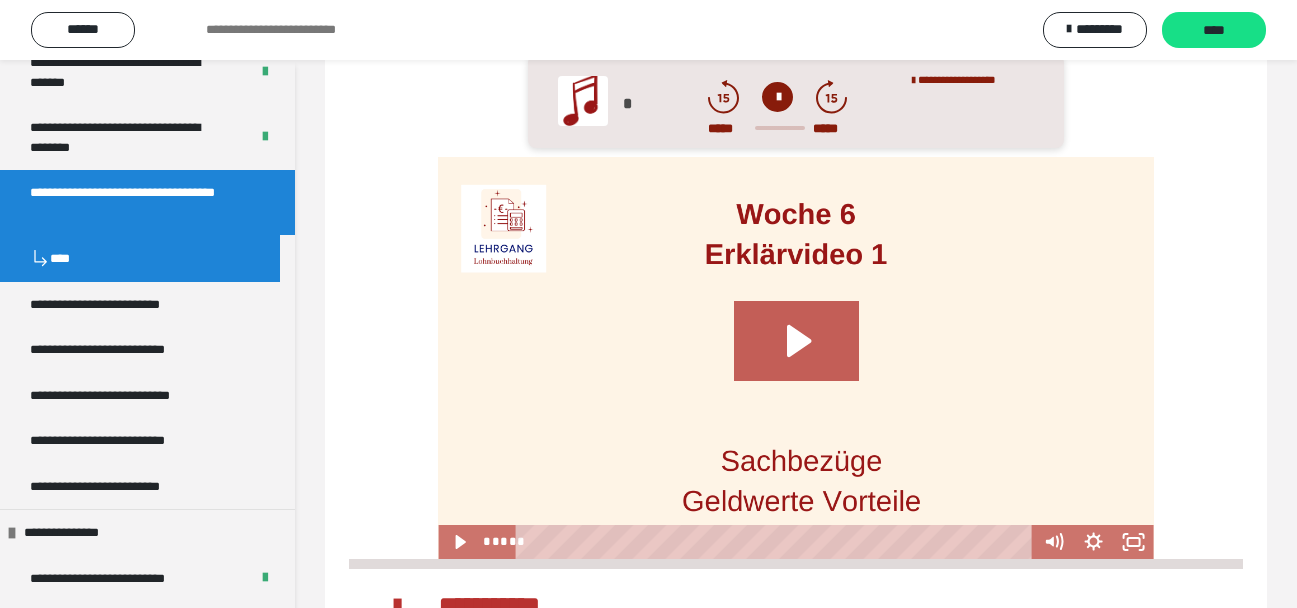 scroll, scrollTop: 0, scrollLeft: 0, axis: both 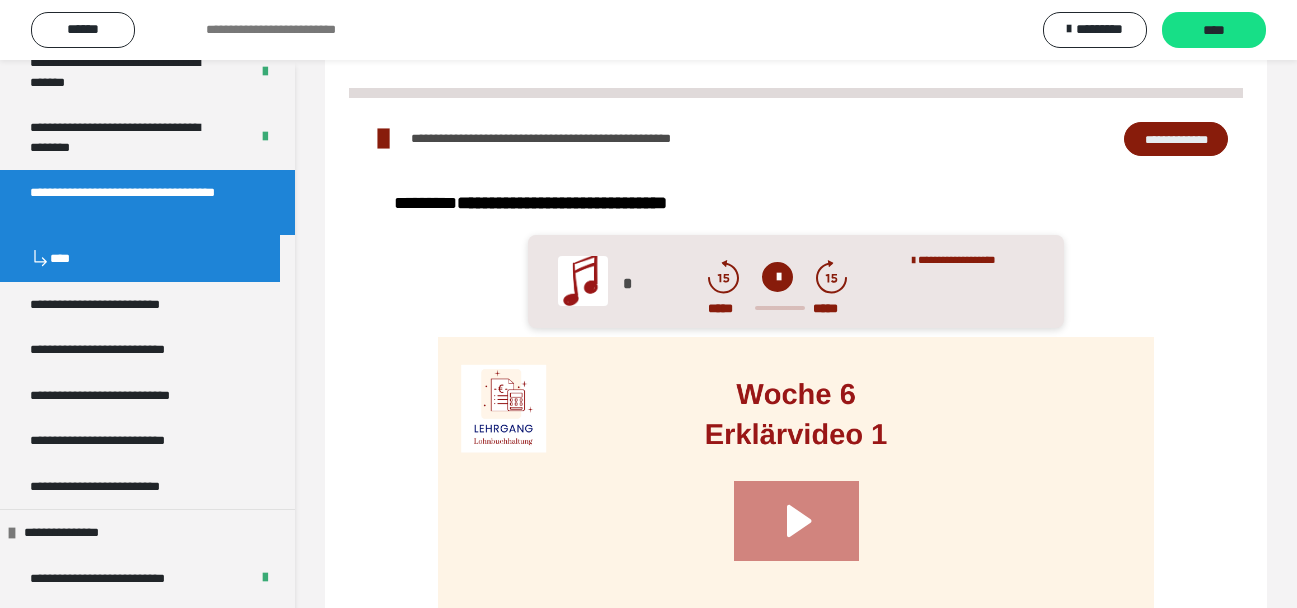 click 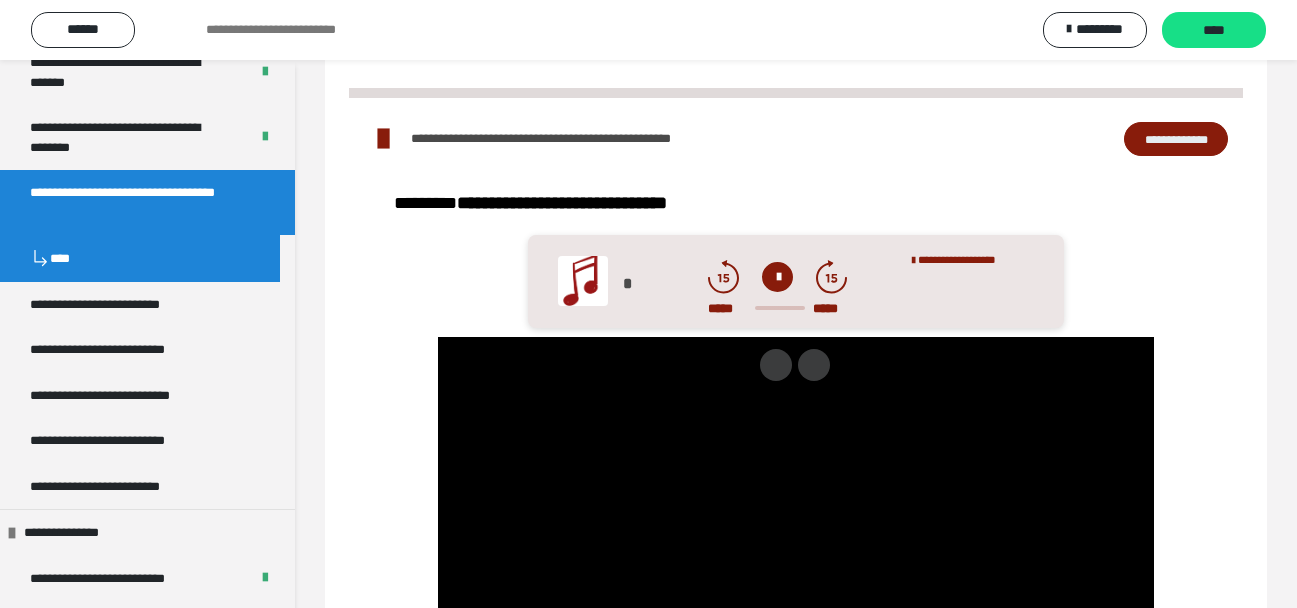 type 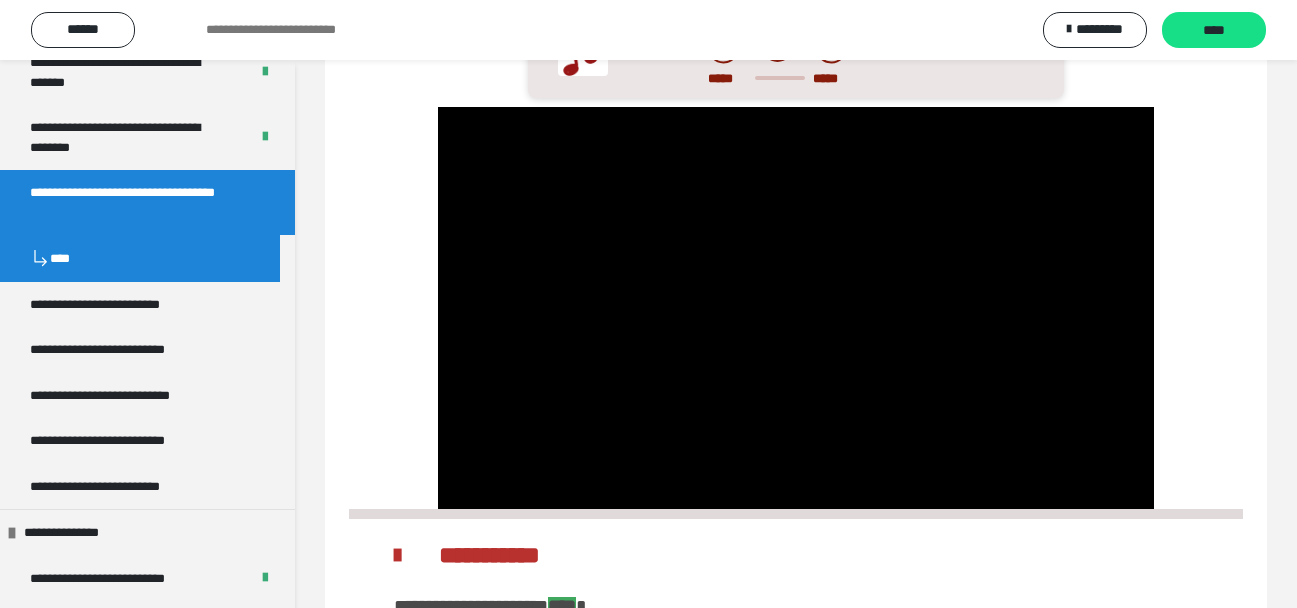 scroll, scrollTop: 516, scrollLeft: 0, axis: vertical 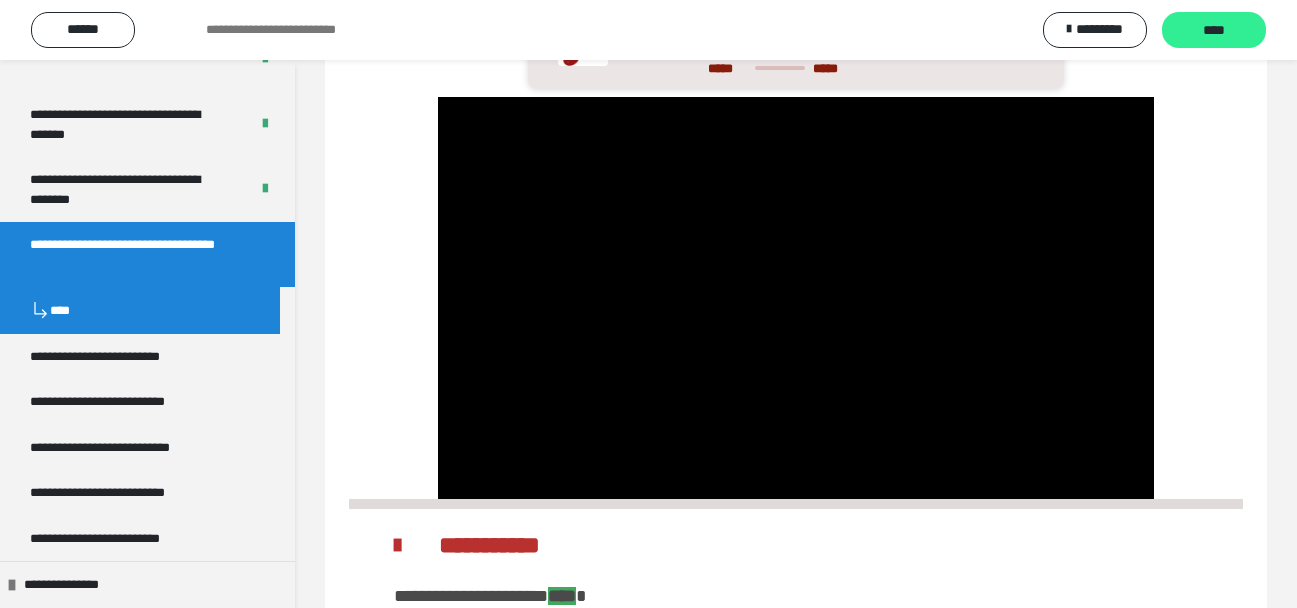 click on "****" at bounding box center [1214, 30] 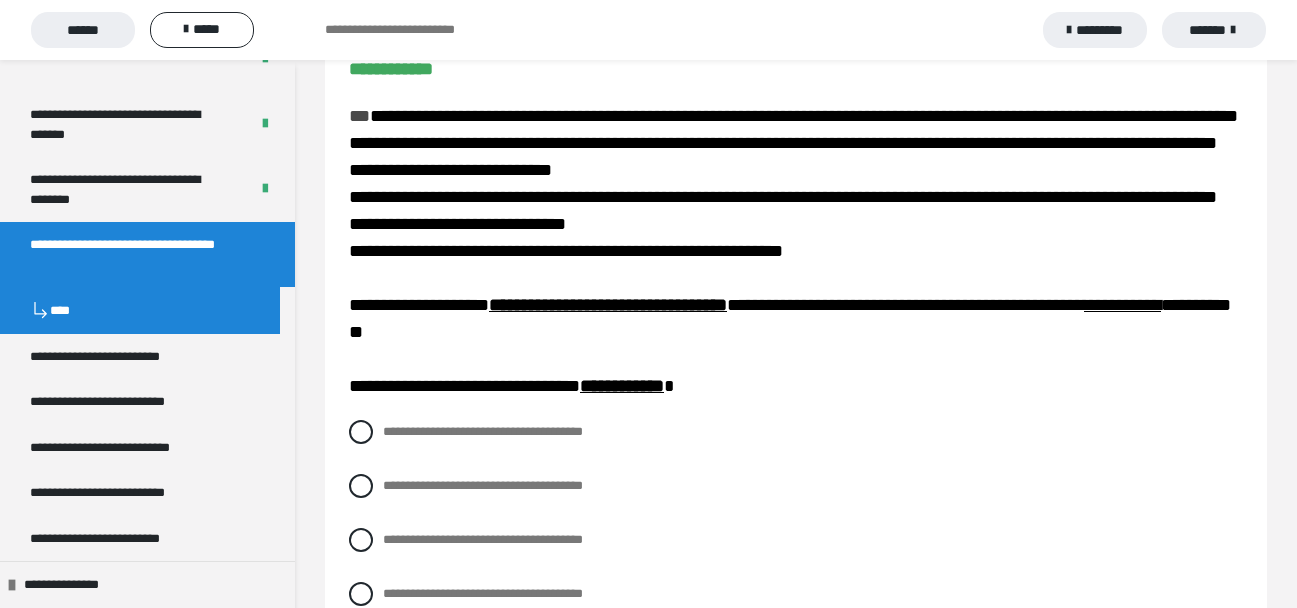 scroll, scrollTop: 255, scrollLeft: 0, axis: vertical 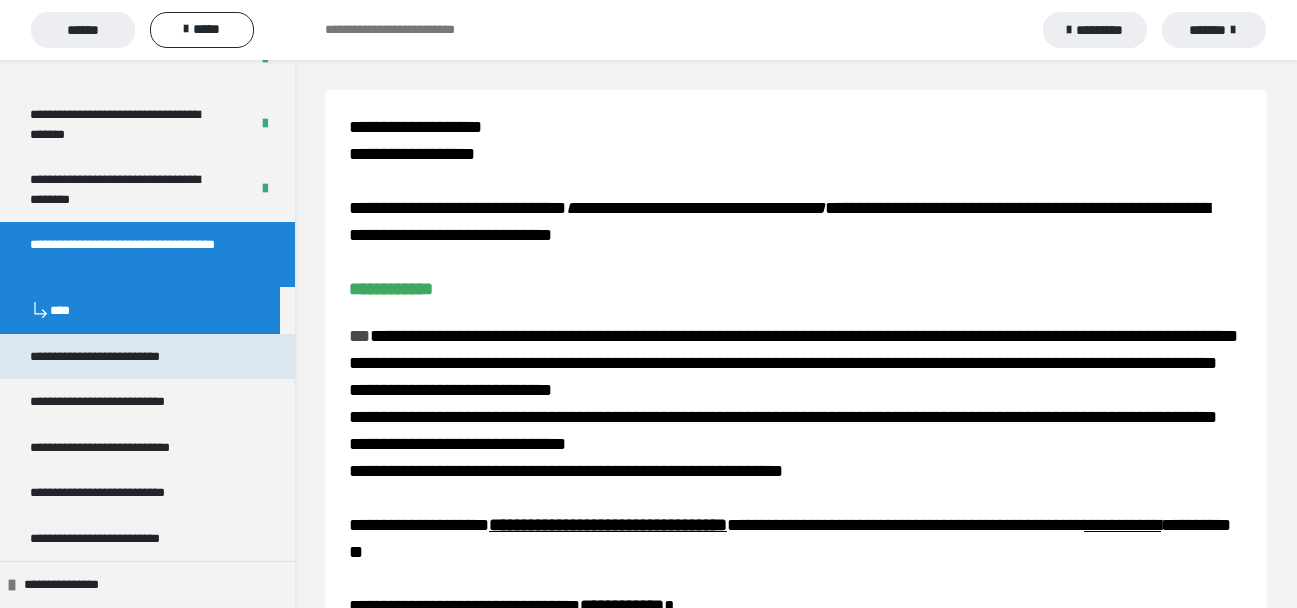 click on "**********" at bounding box center (124, 357) 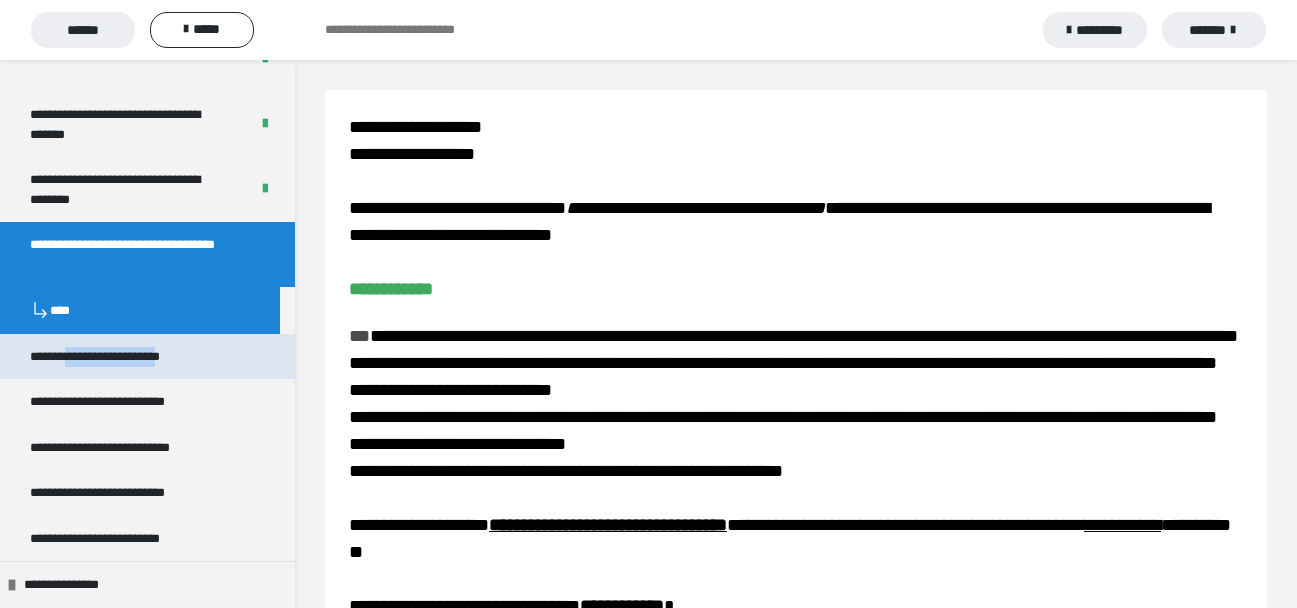 click on "**********" at bounding box center [124, 357] 